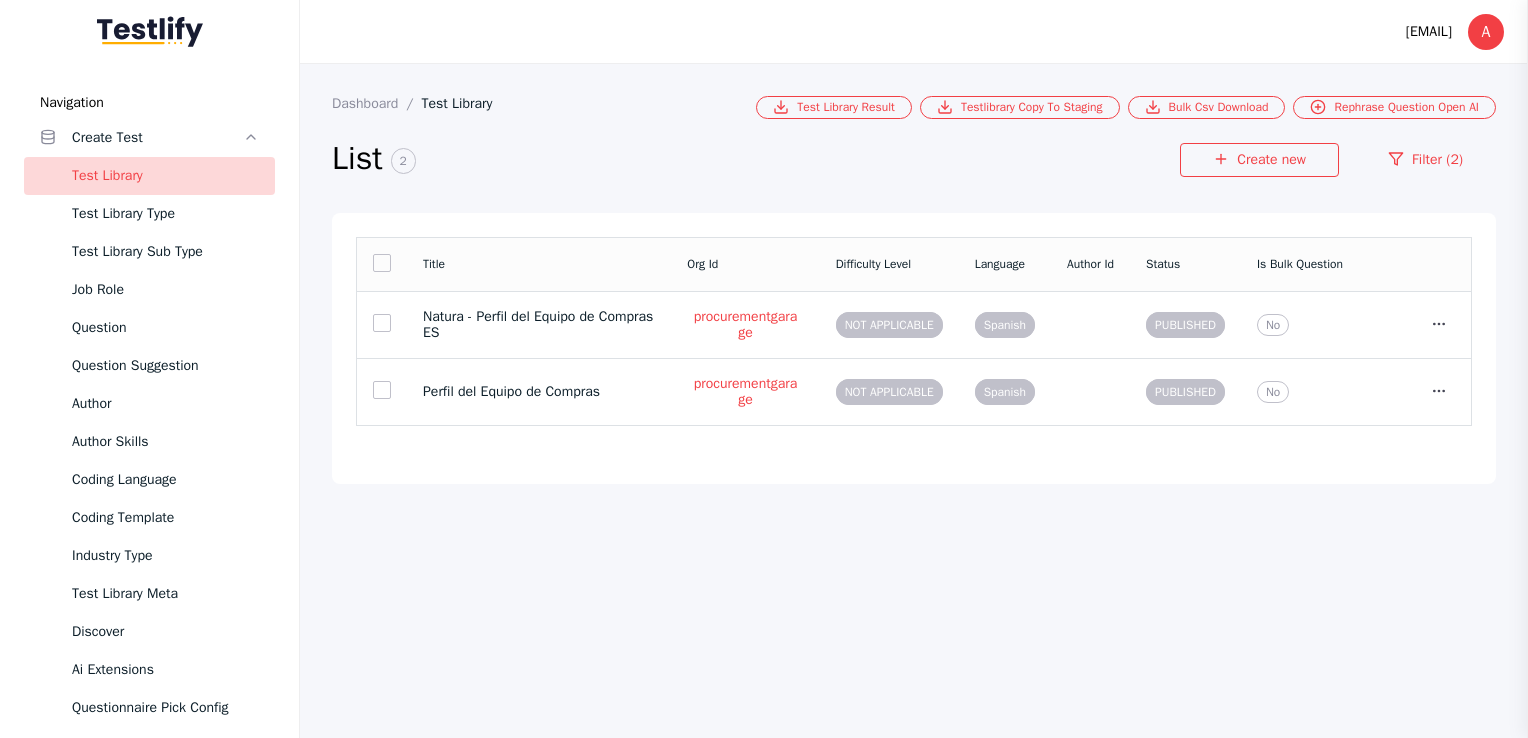 scroll, scrollTop: 0, scrollLeft: 0, axis: both 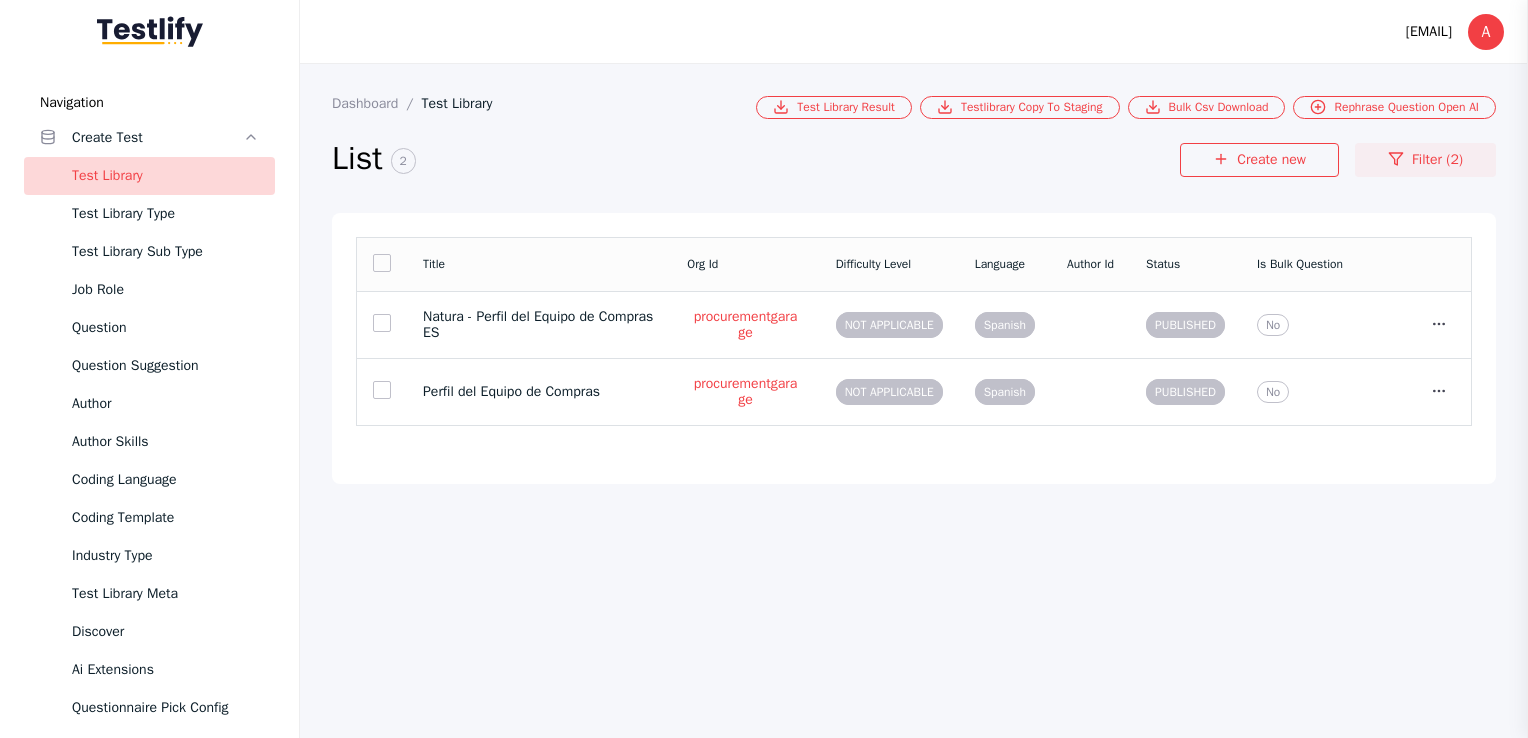 click on "Filter (2)" at bounding box center [1425, 160] 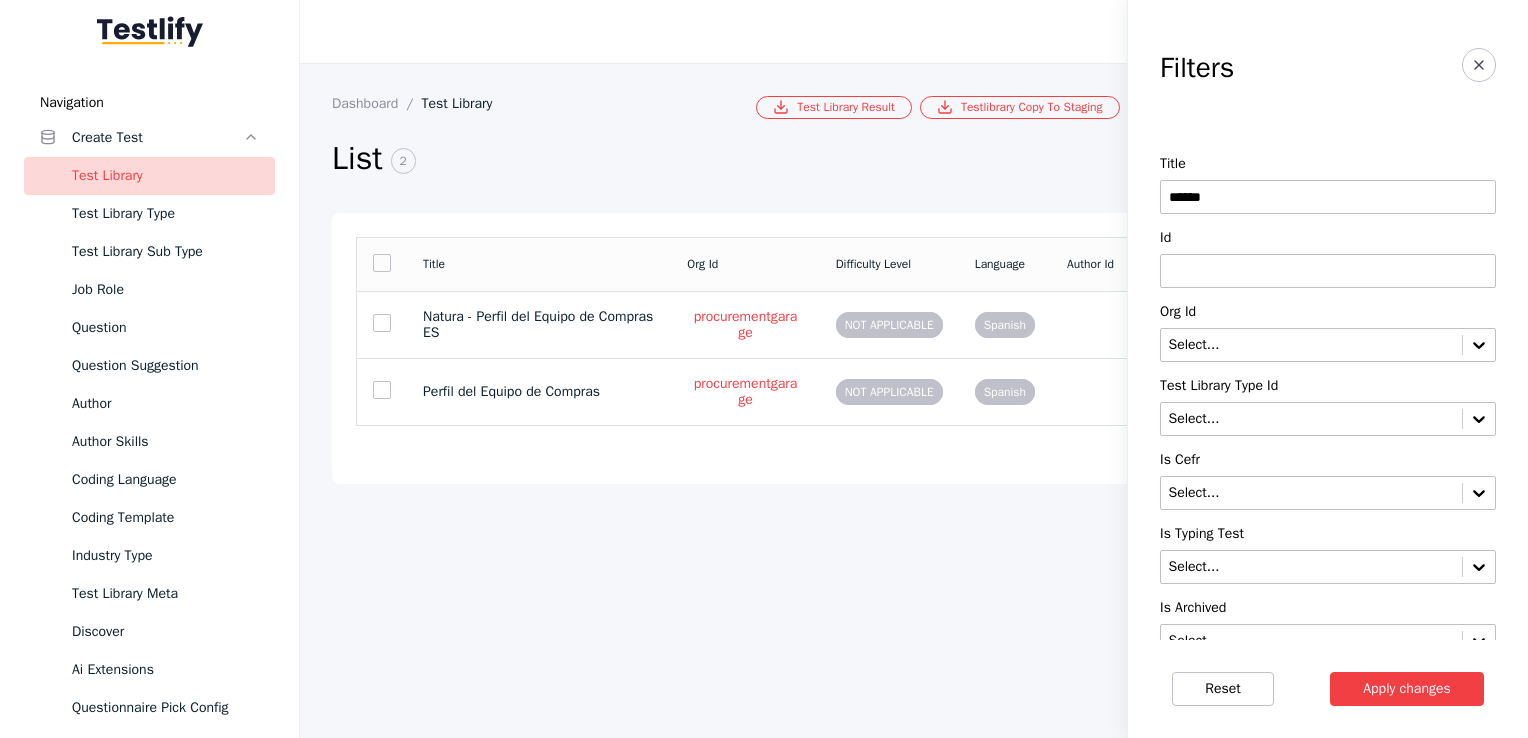 click on "******" at bounding box center (1328, 197) 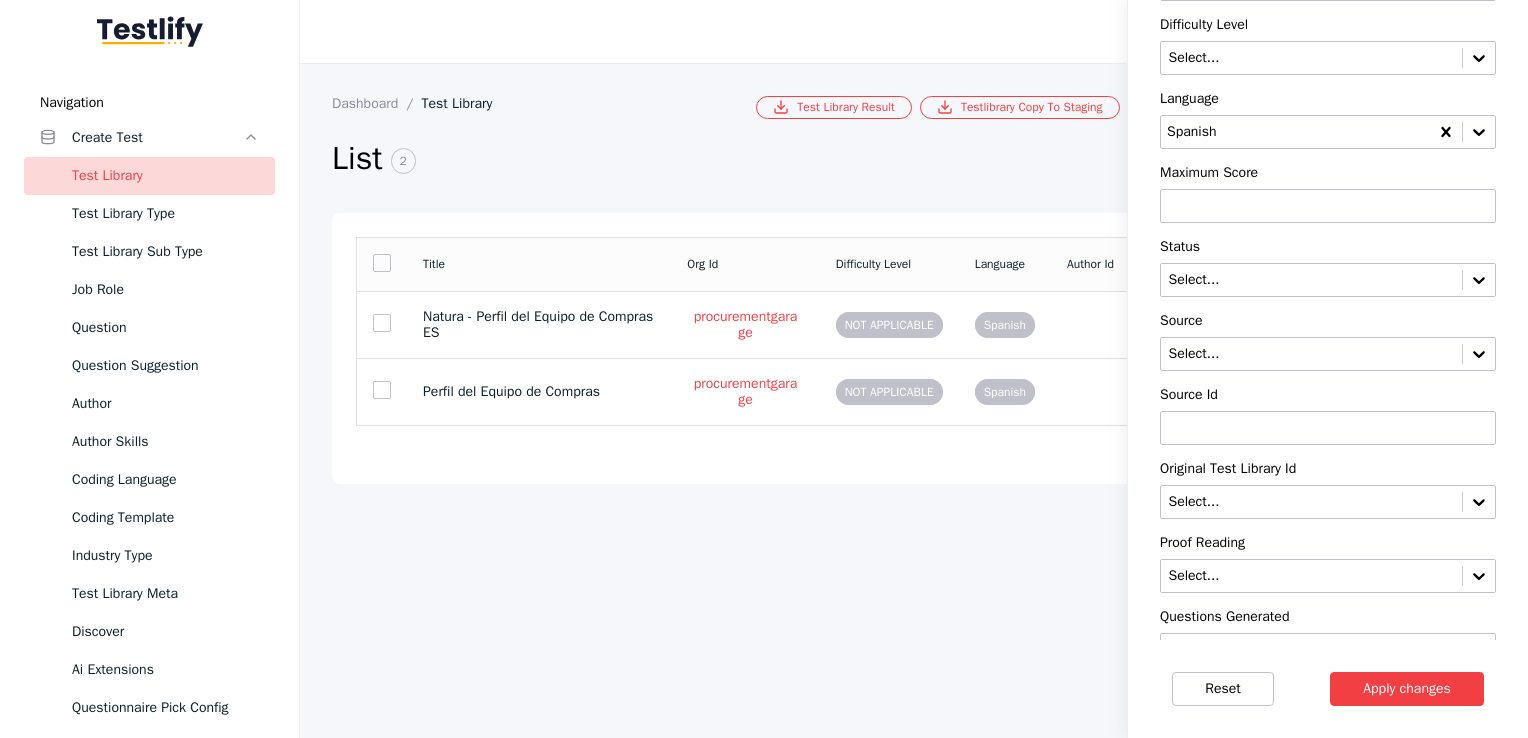 scroll, scrollTop: 751, scrollLeft: 0, axis: vertical 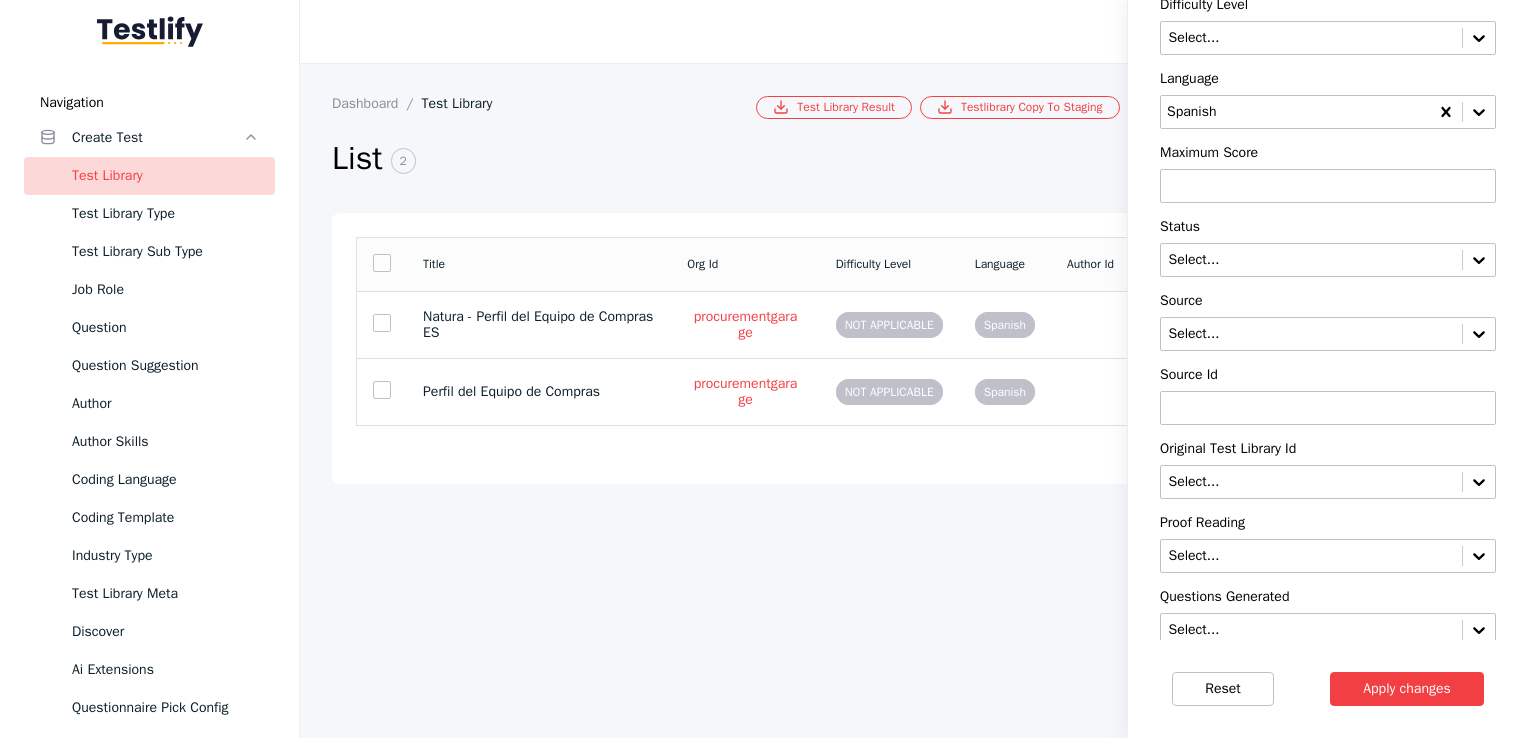 type 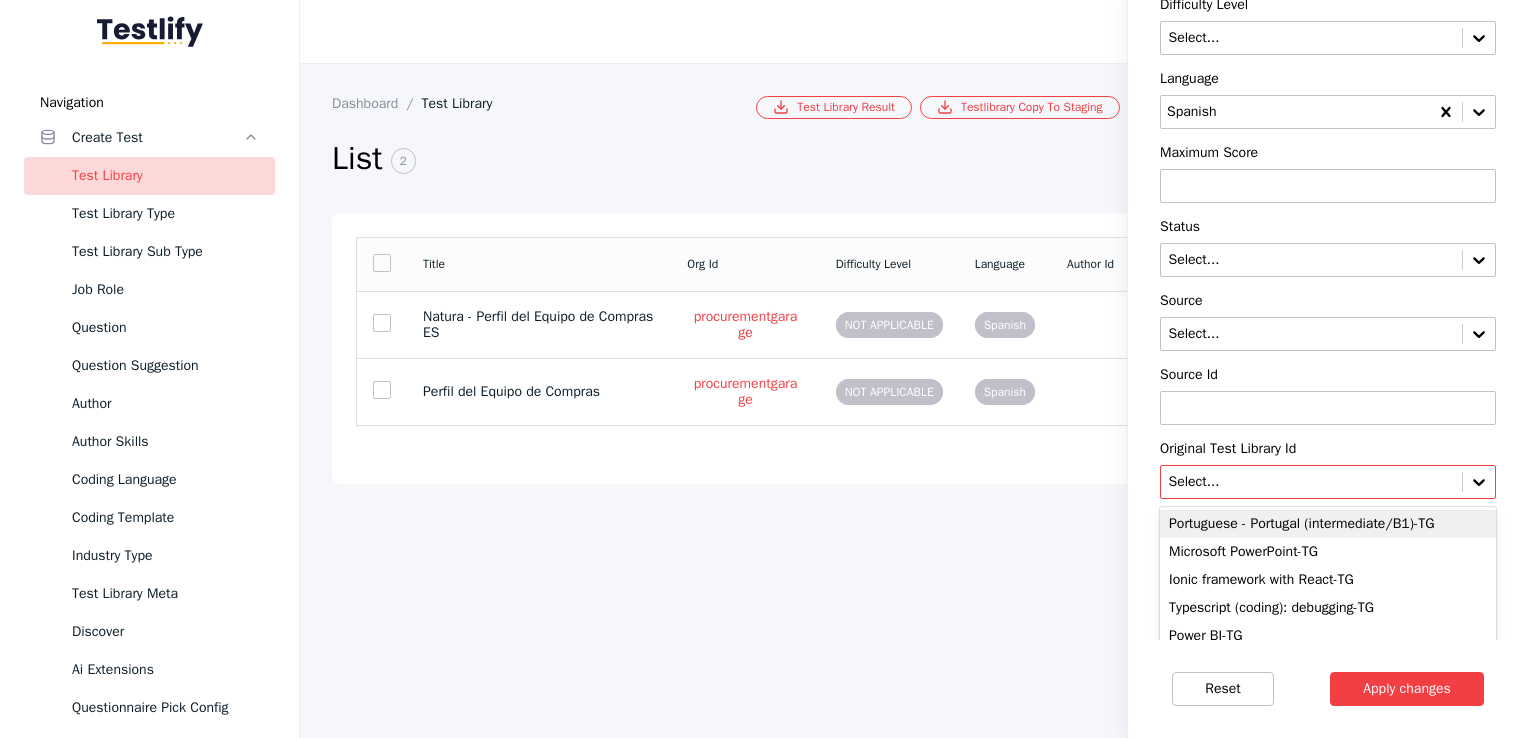 click at bounding box center (1311, 482) 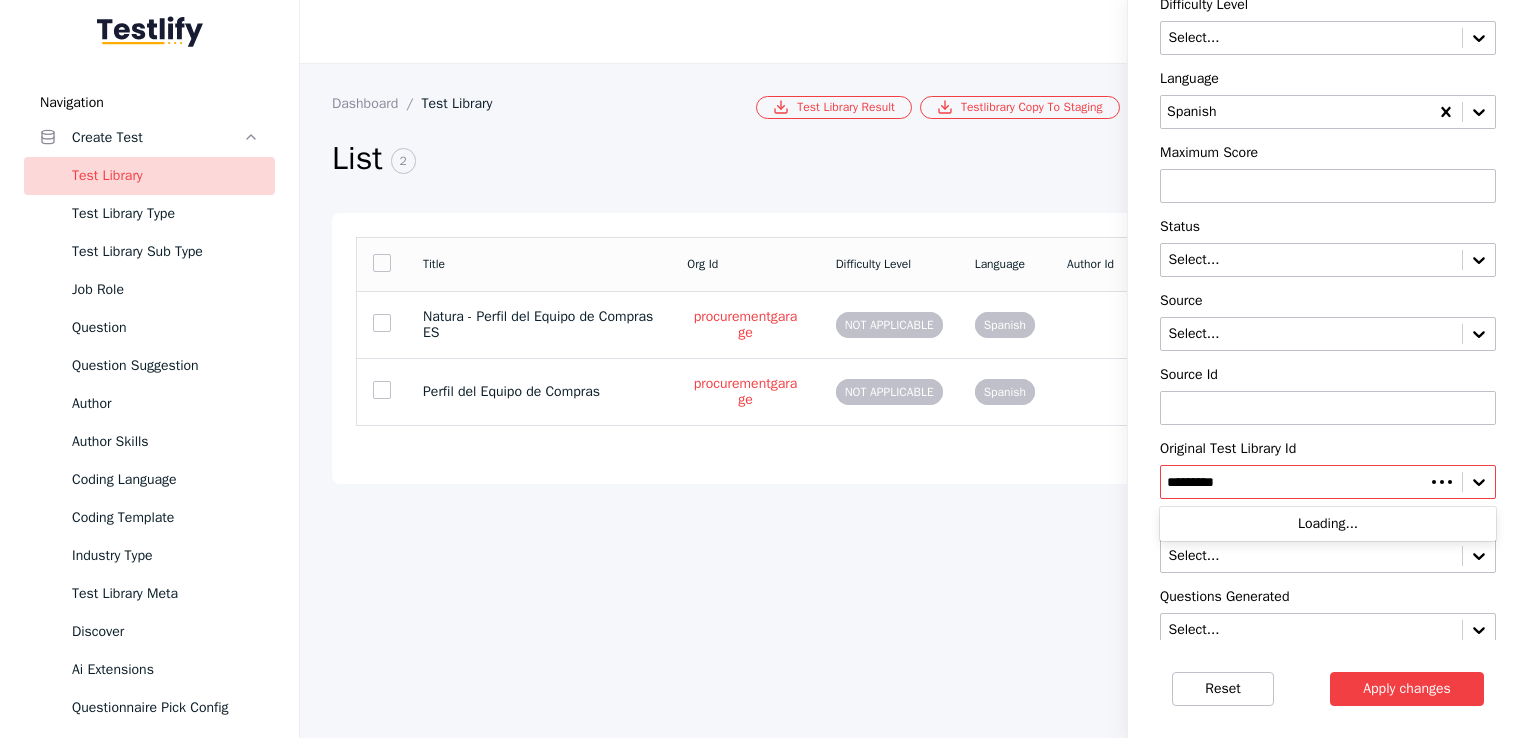 type on "**********" 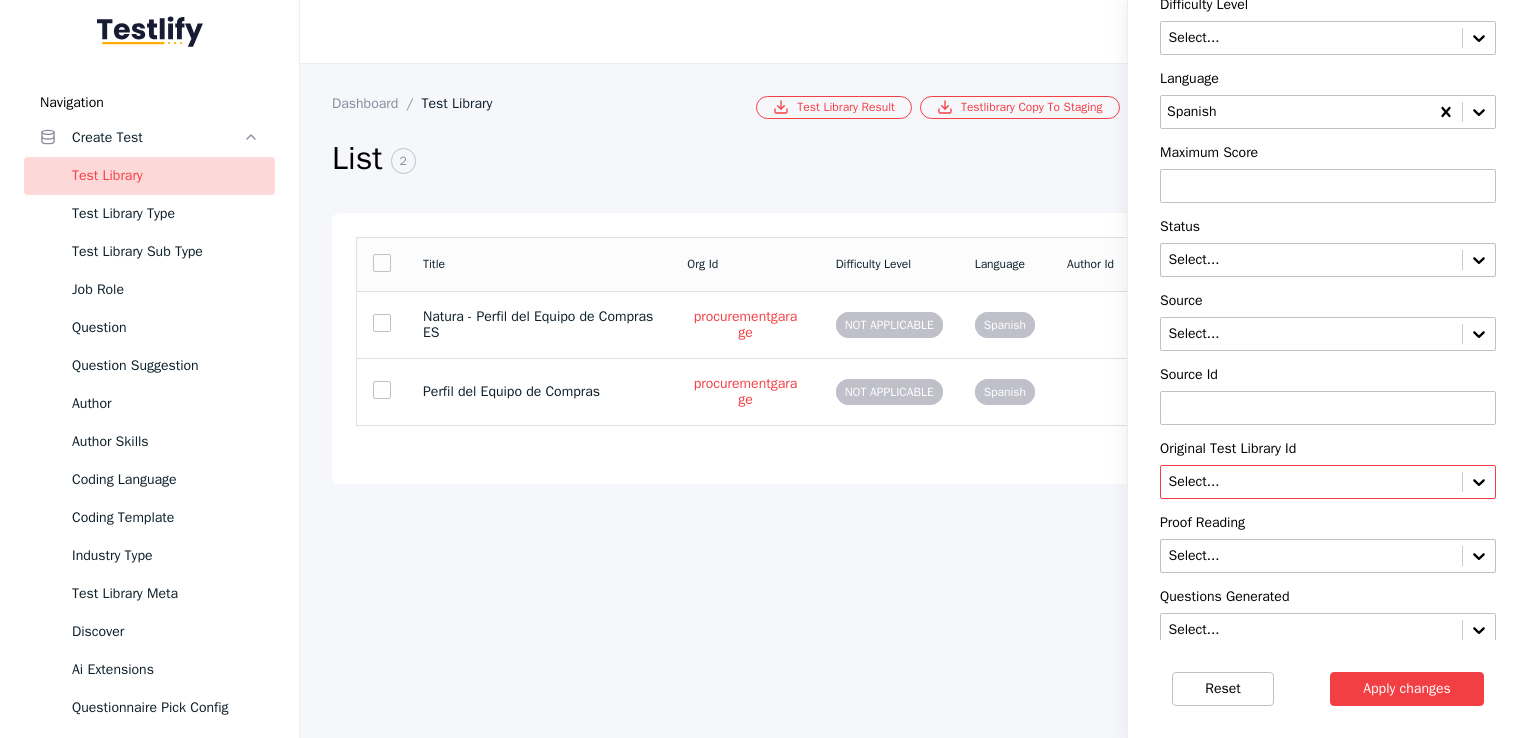 scroll, scrollTop: 782, scrollLeft: 0, axis: vertical 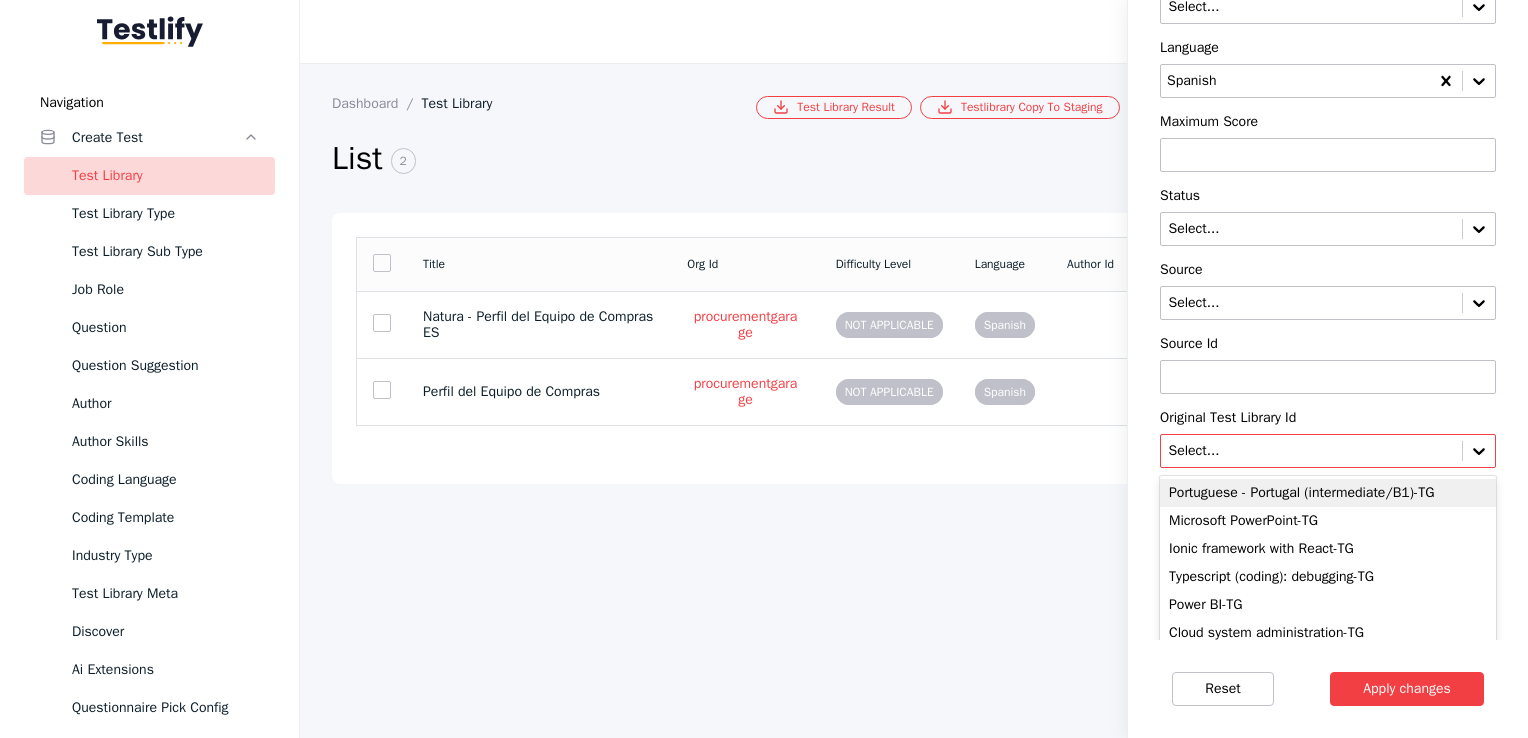 click on "Select..." at bounding box center (1328, 451) 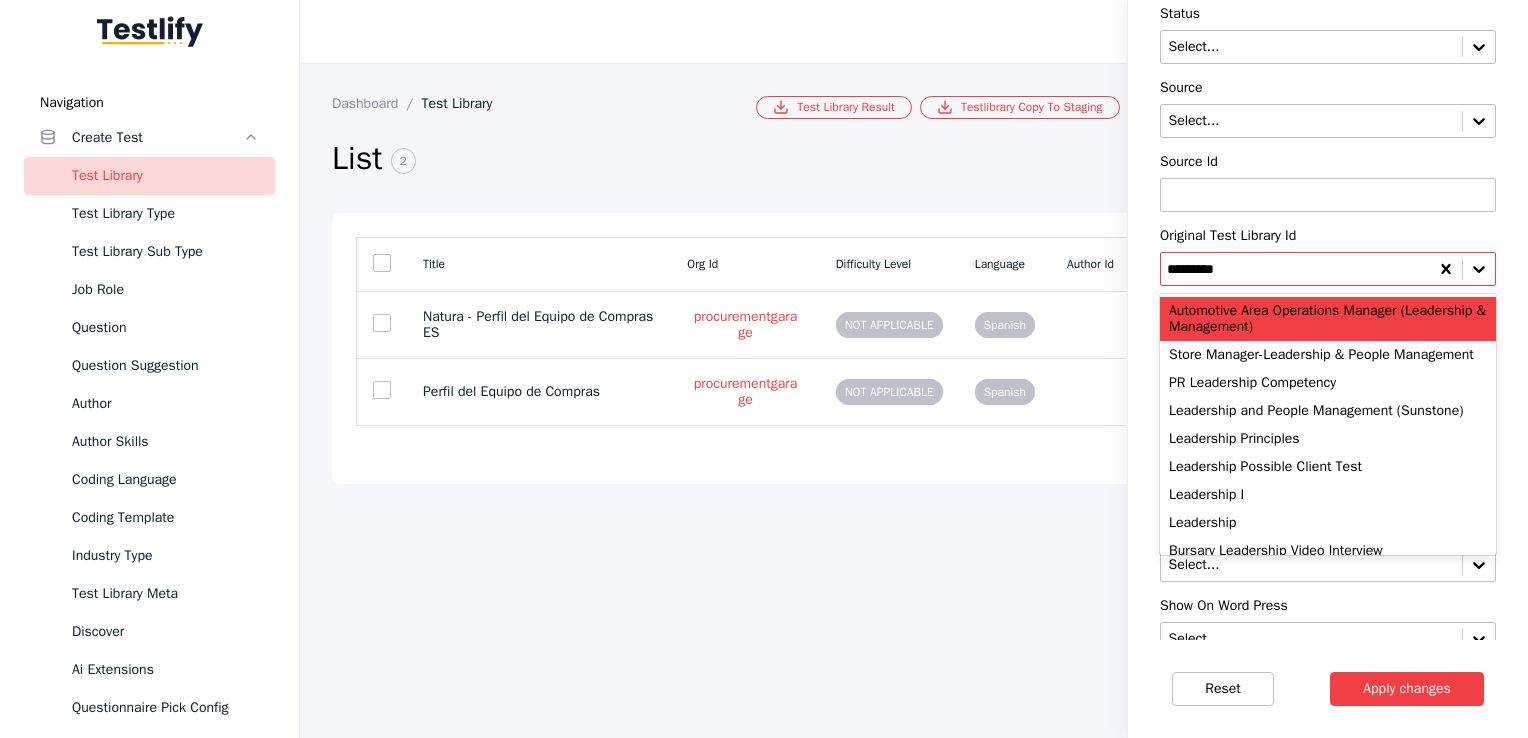 scroll, scrollTop: 966, scrollLeft: 0, axis: vertical 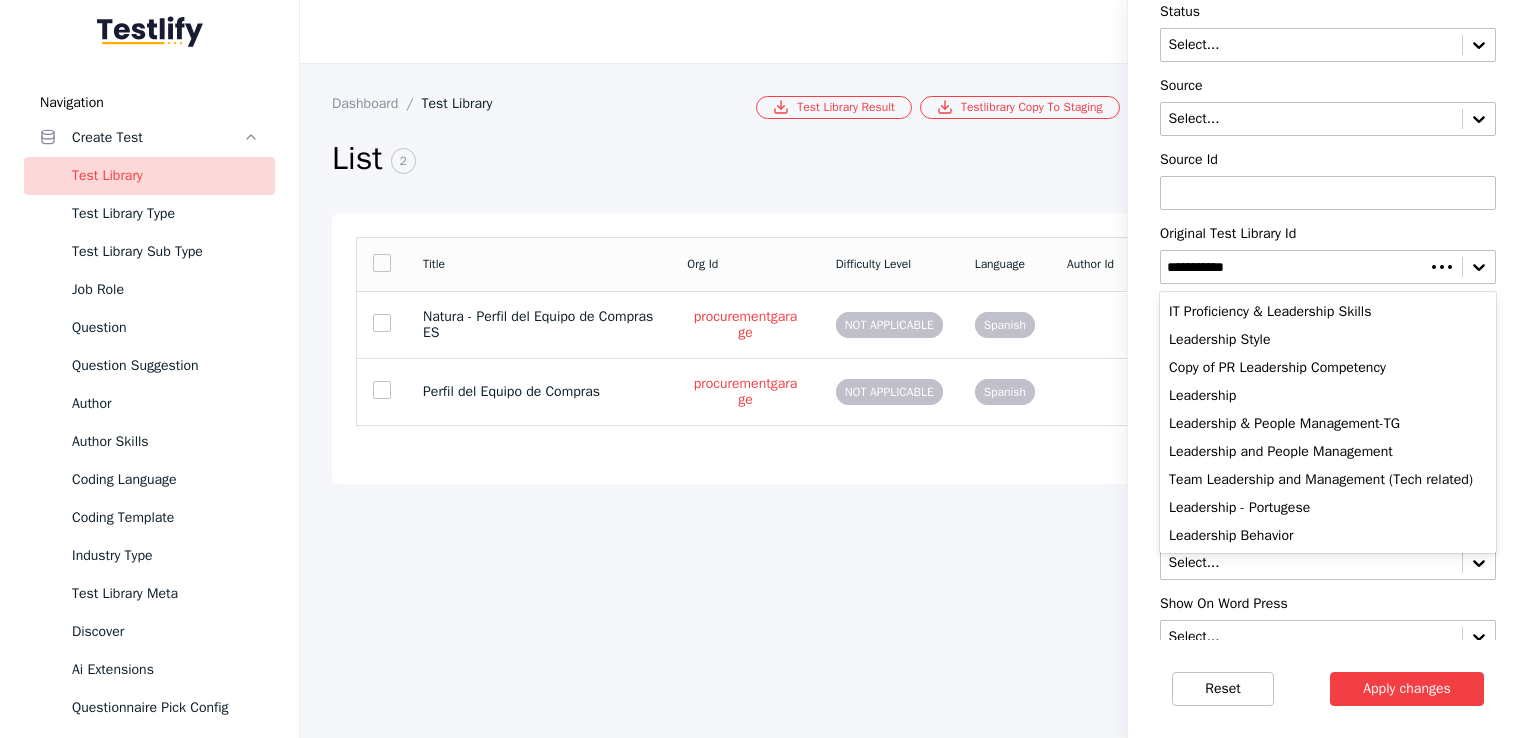 type on "**********" 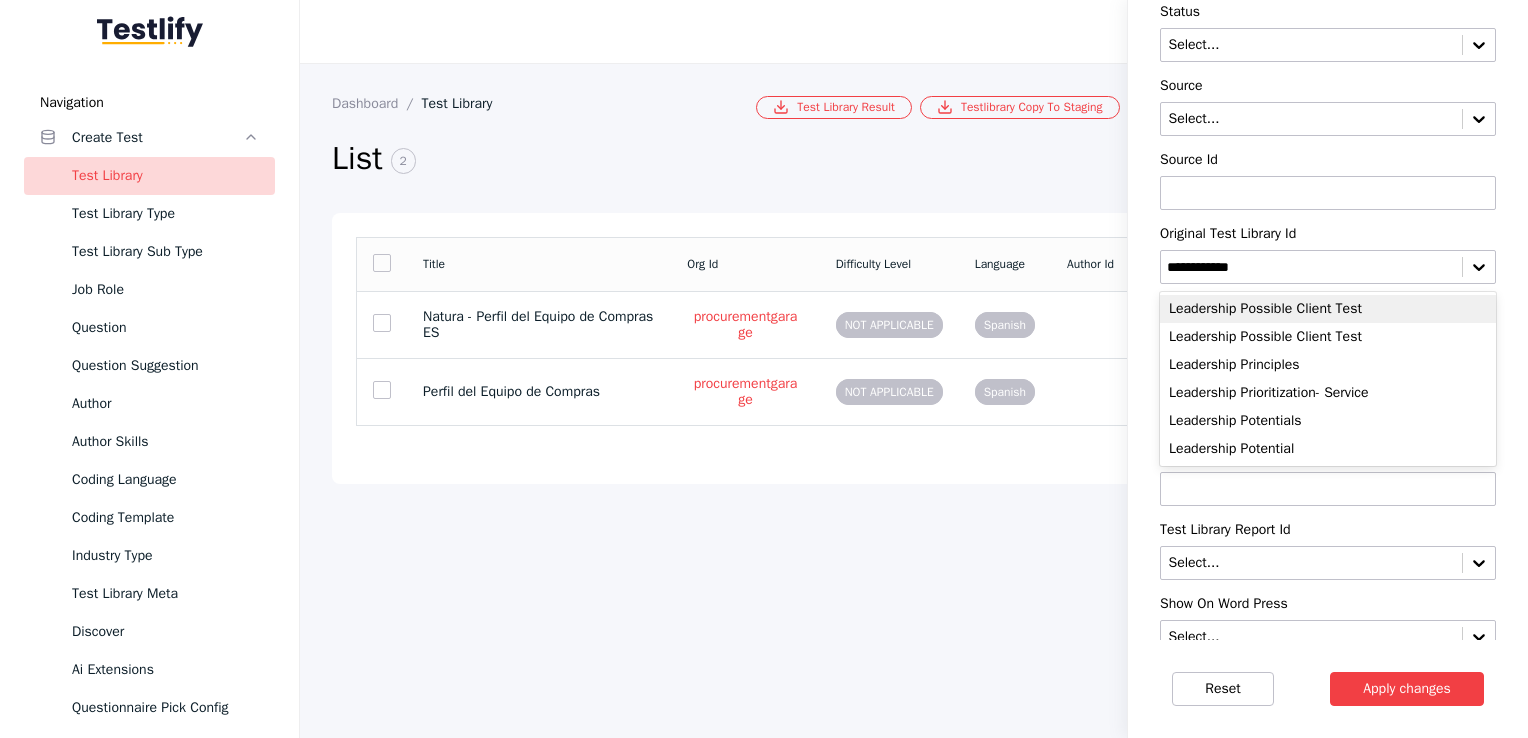 scroll, scrollTop: 0, scrollLeft: 0, axis: both 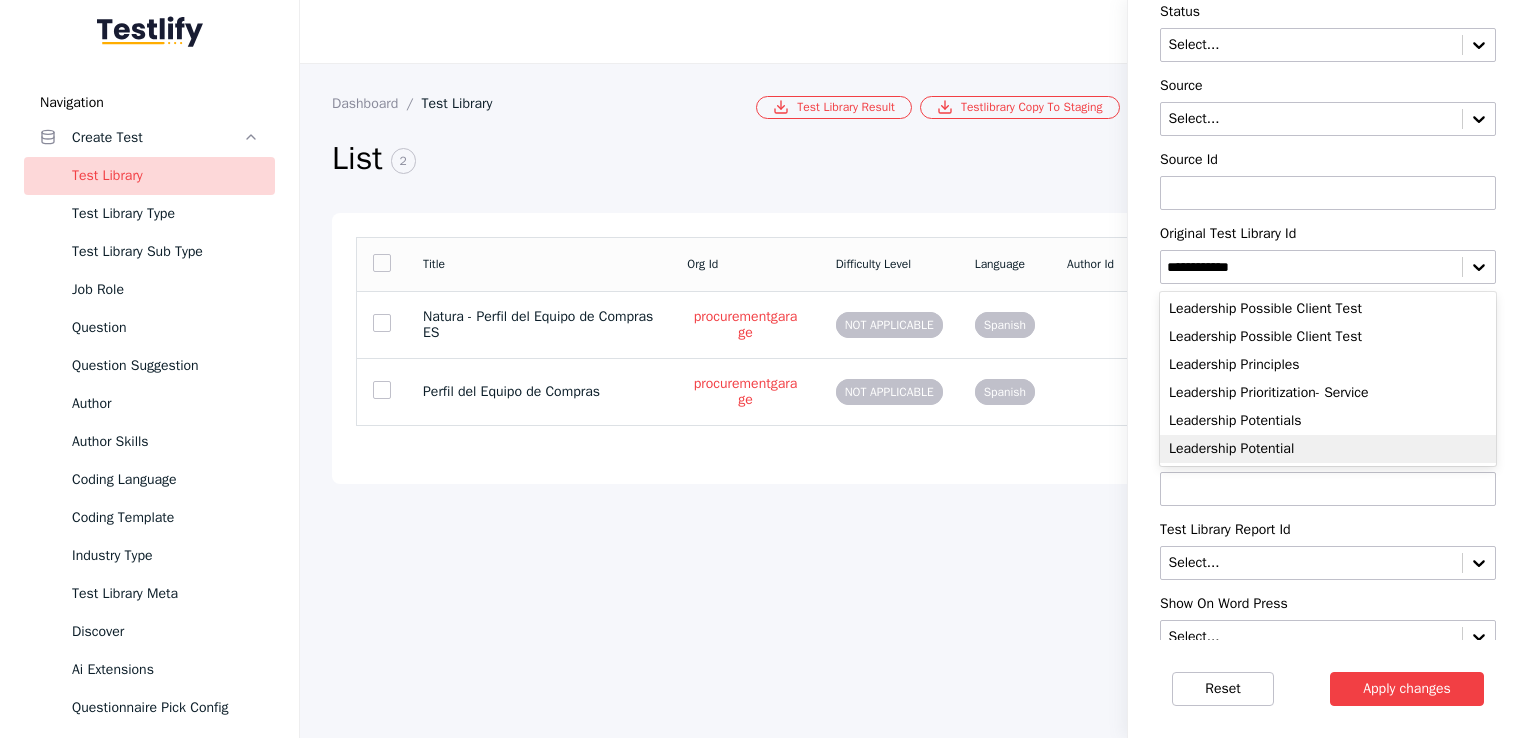 click on "Leadership Potential" at bounding box center [1328, 449] 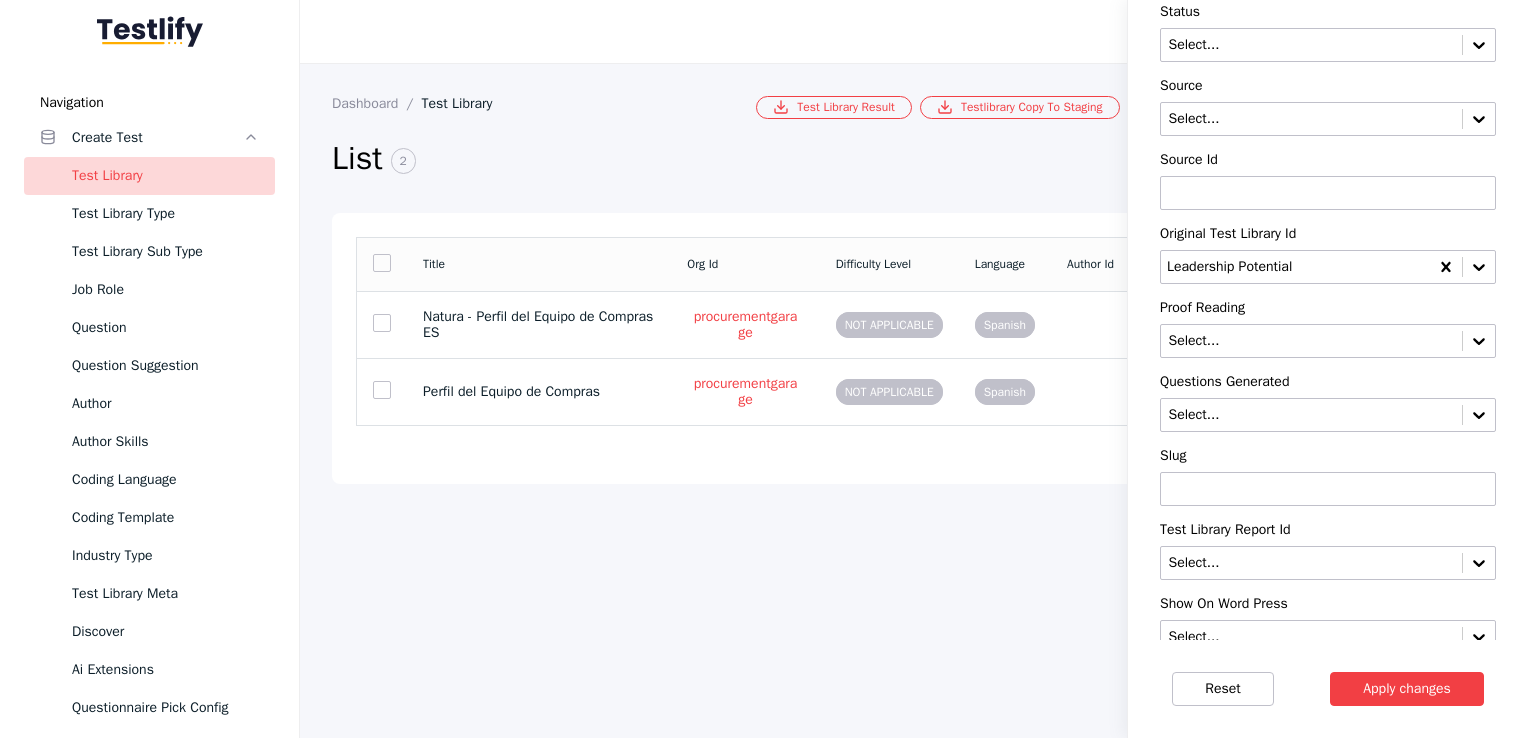 click on "Apply changes" at bounding box center (1407, 689) 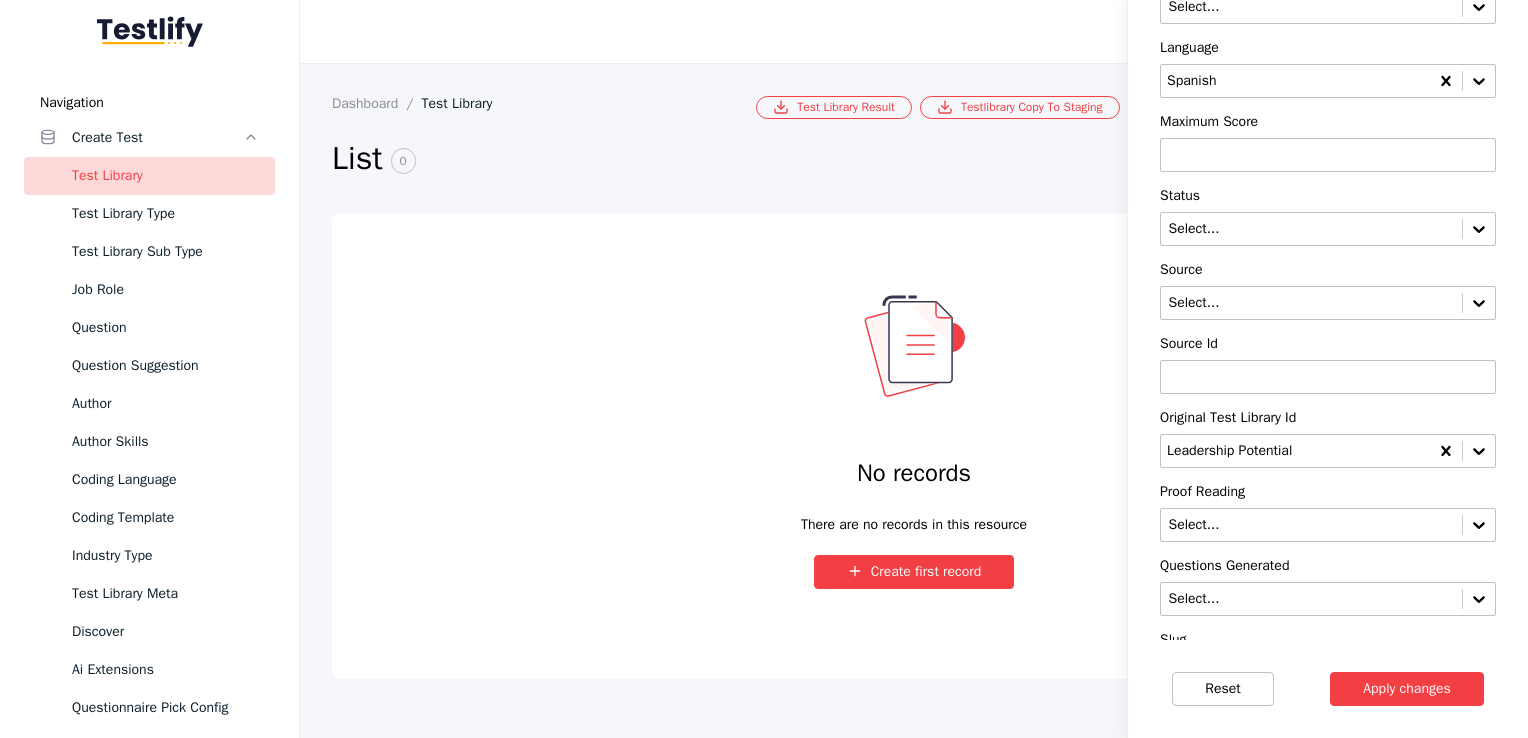 scroll, scrollTop: 767, scrollLeft: 0, axis: vertical 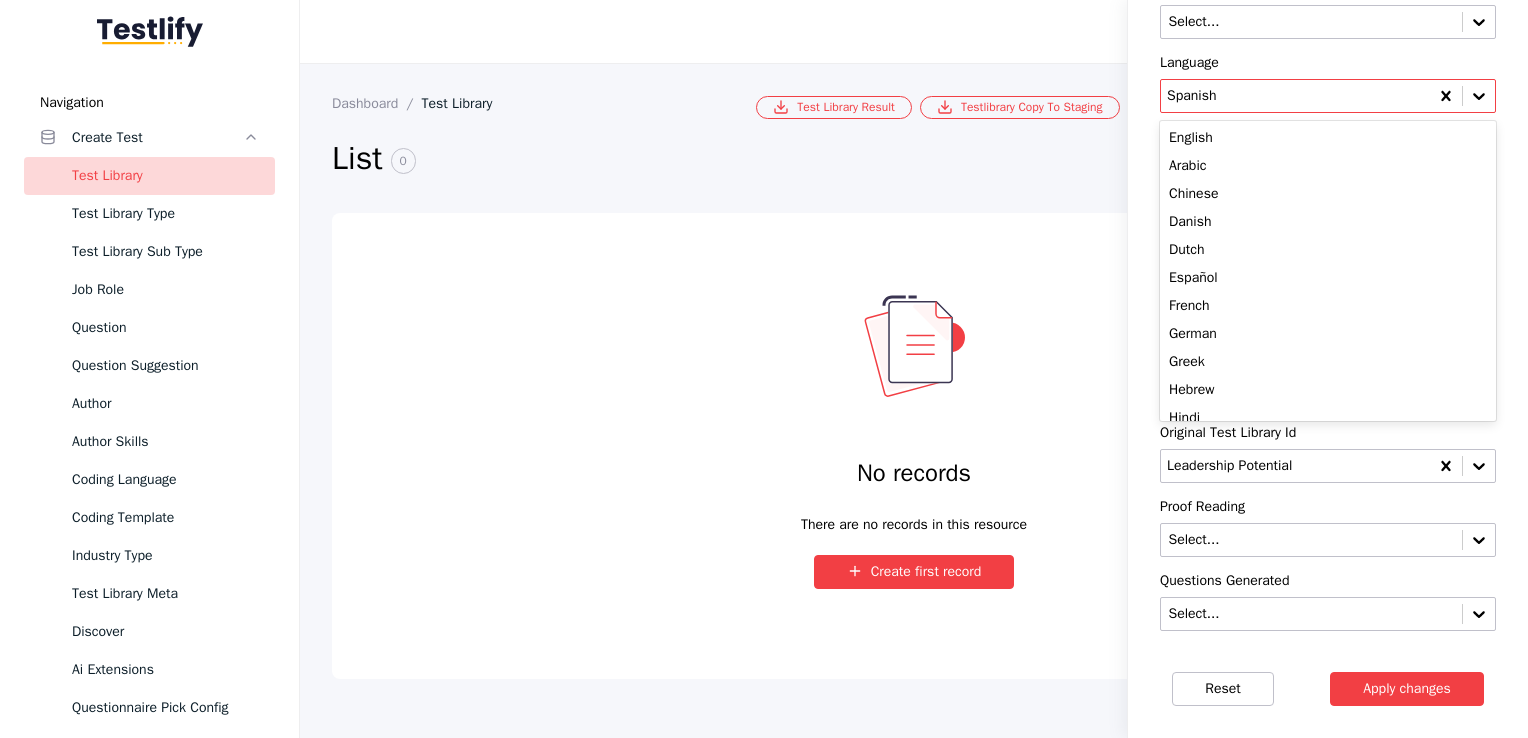 click at bounding box center (1295, 96) 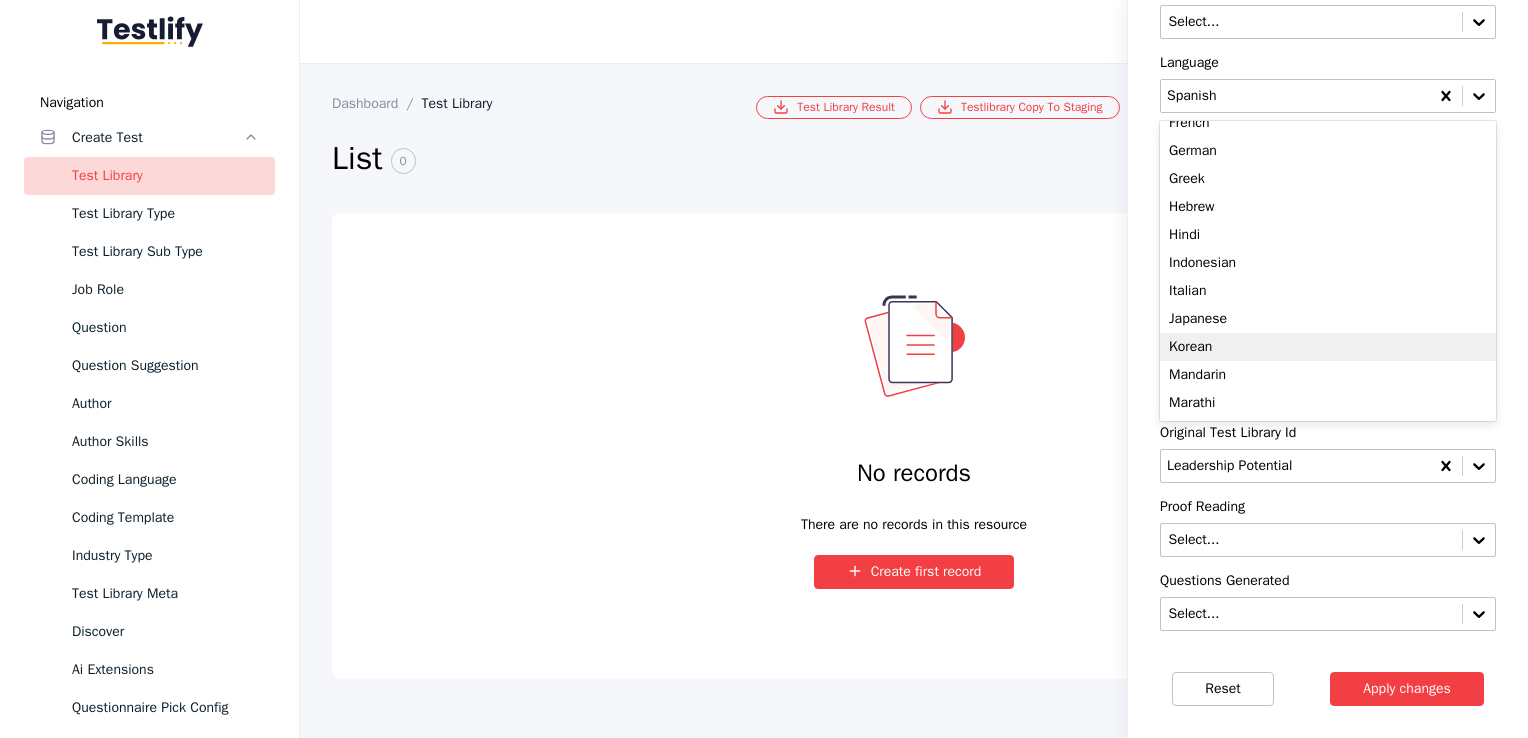 scroll, scrollTop: 124, scrollLeft: 0, axis: vertical 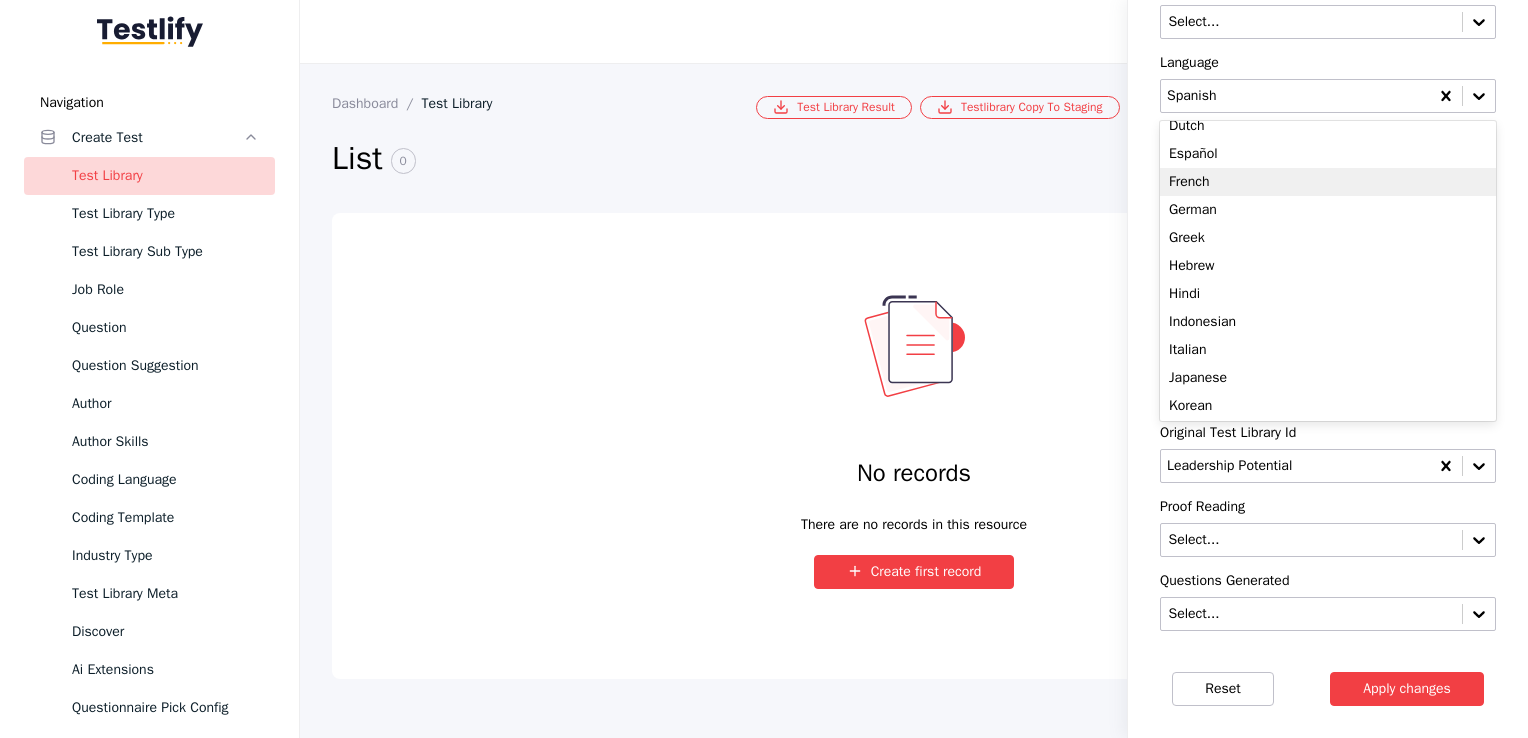 click on "French" at bounding box center (1328, 182) 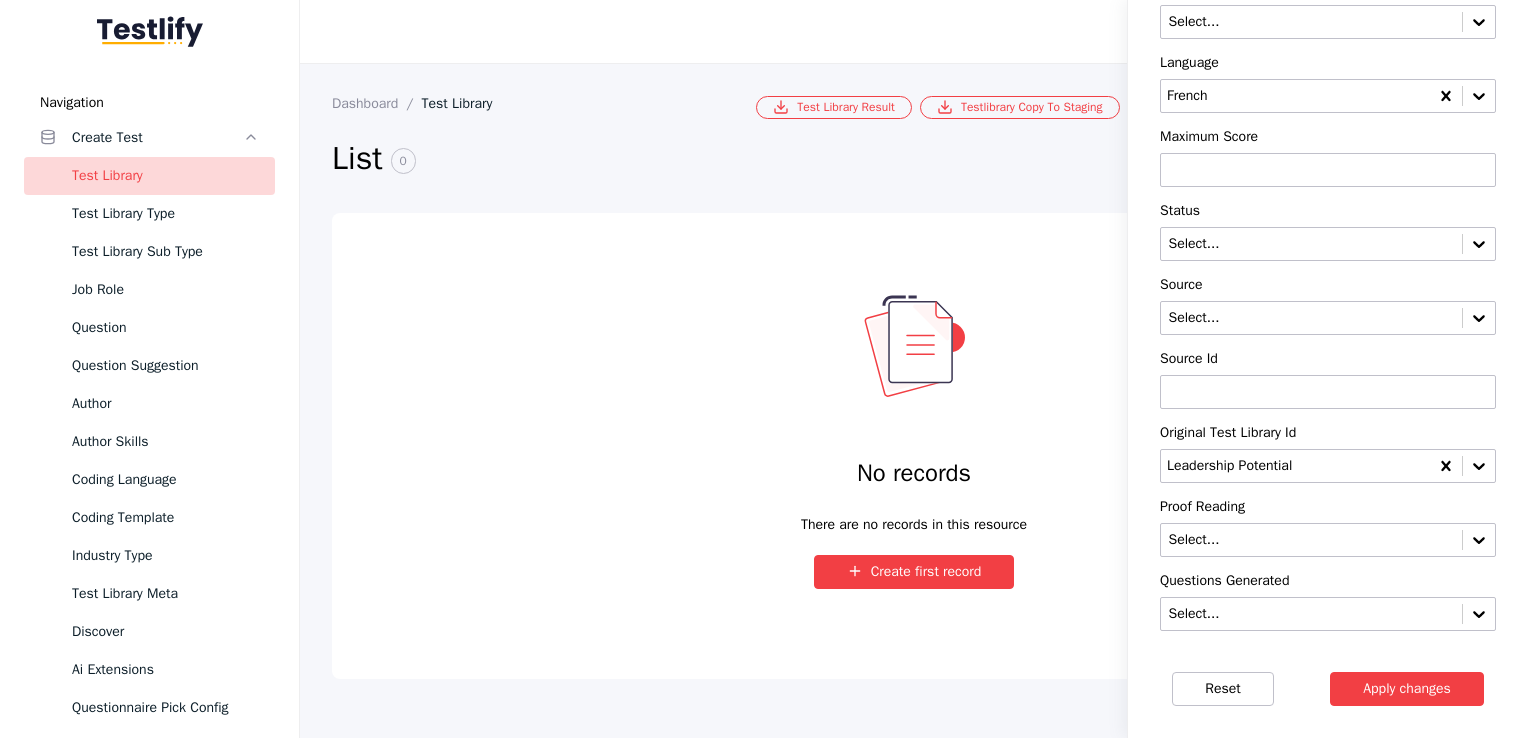 click on "Apply changes" at bounding box center [1407, 689] 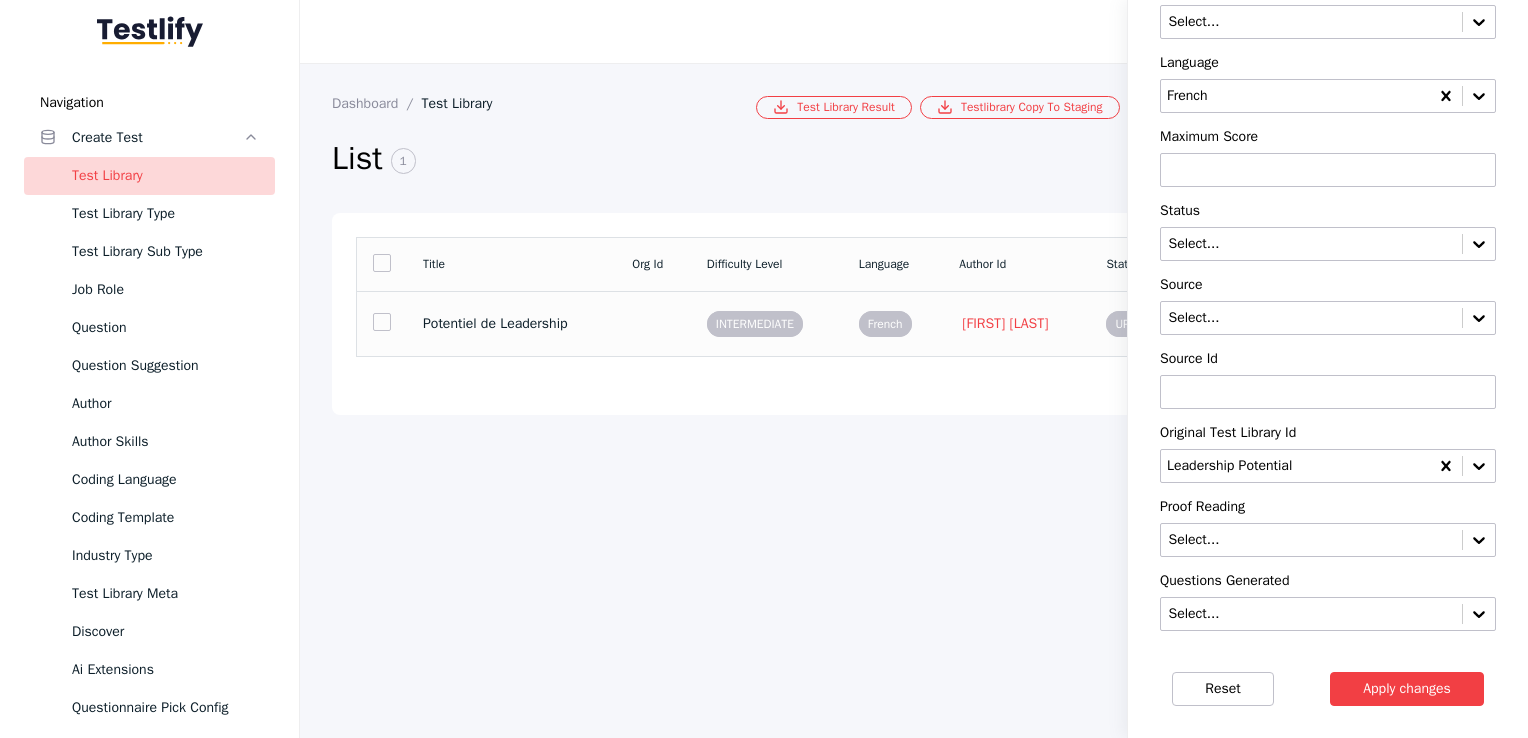 click on "INTERMEDIATE" at bounding box center (755, 324) 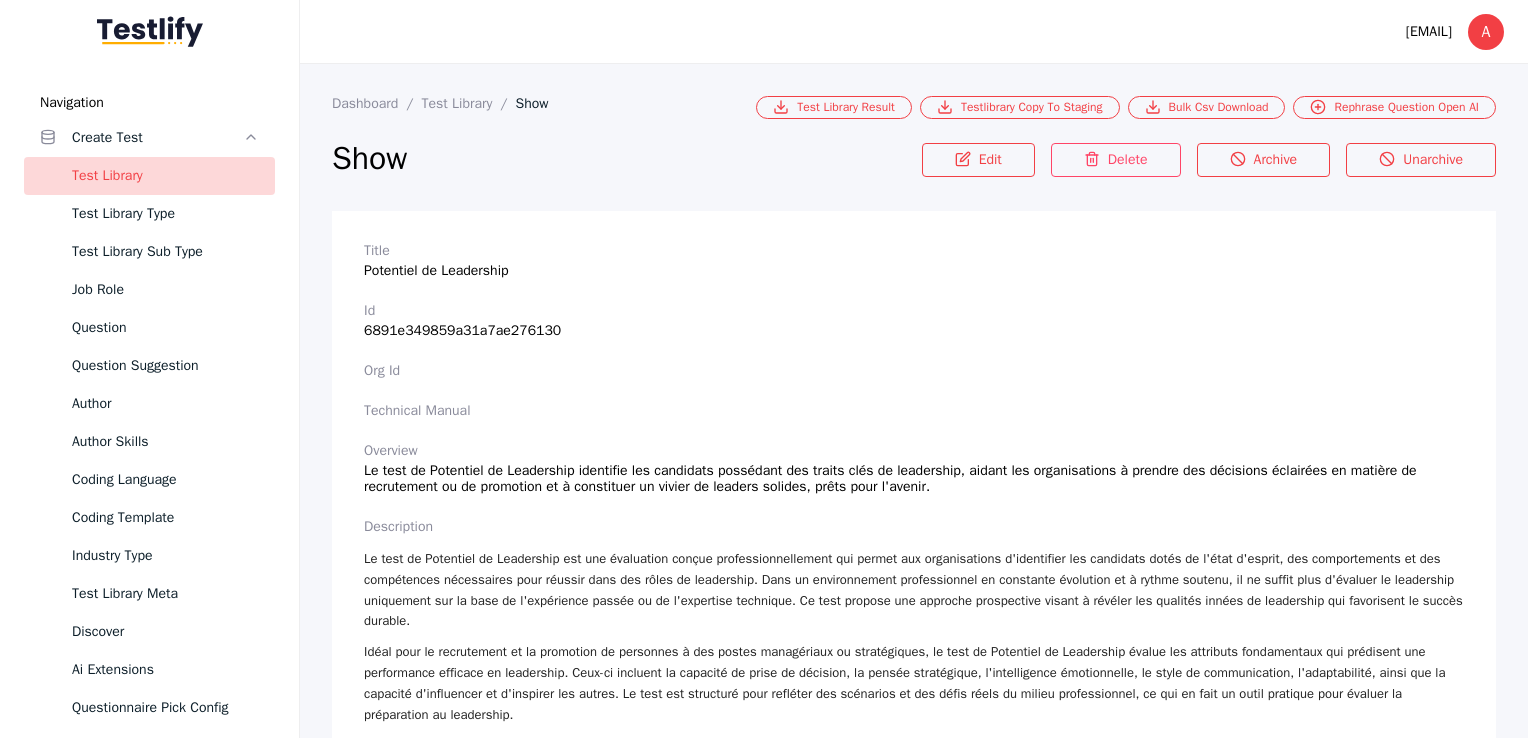 click on "Title Potentiel de Leadership" at bounding box center [914, 261] 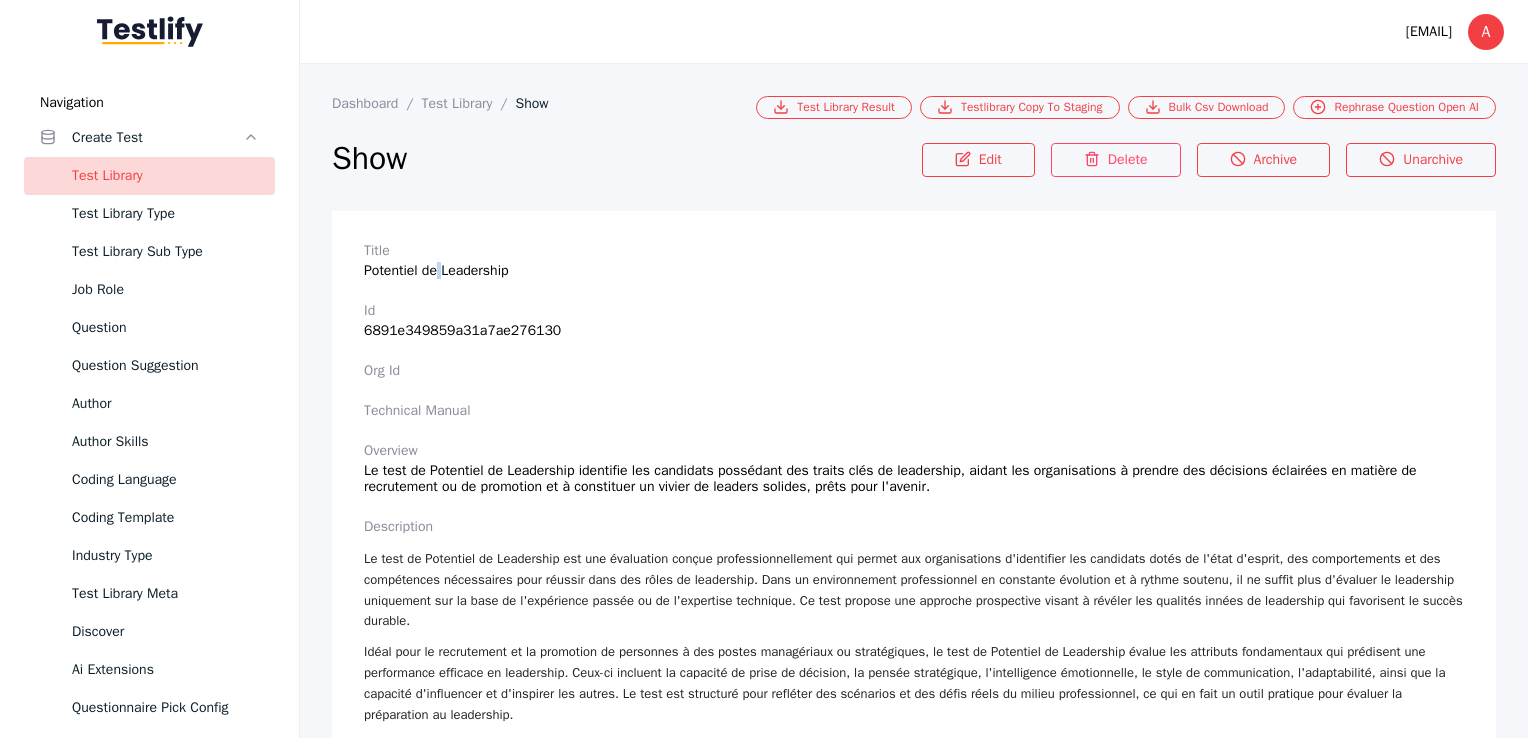 click on "Title Potentiel de Leadership" at bounding box center (914, 261) 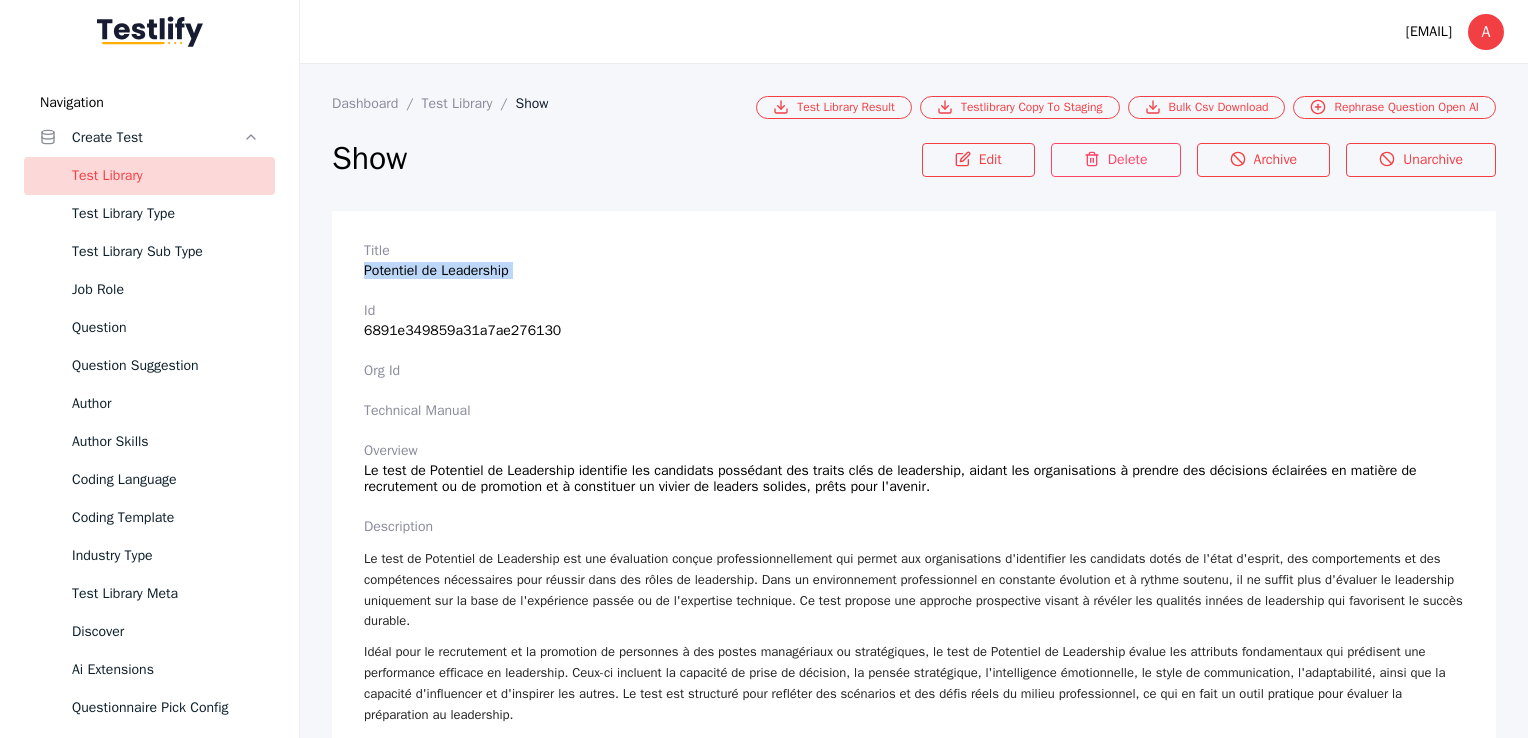 click on "Title Potentiel de Leadership" at bounding box center (914, 261) 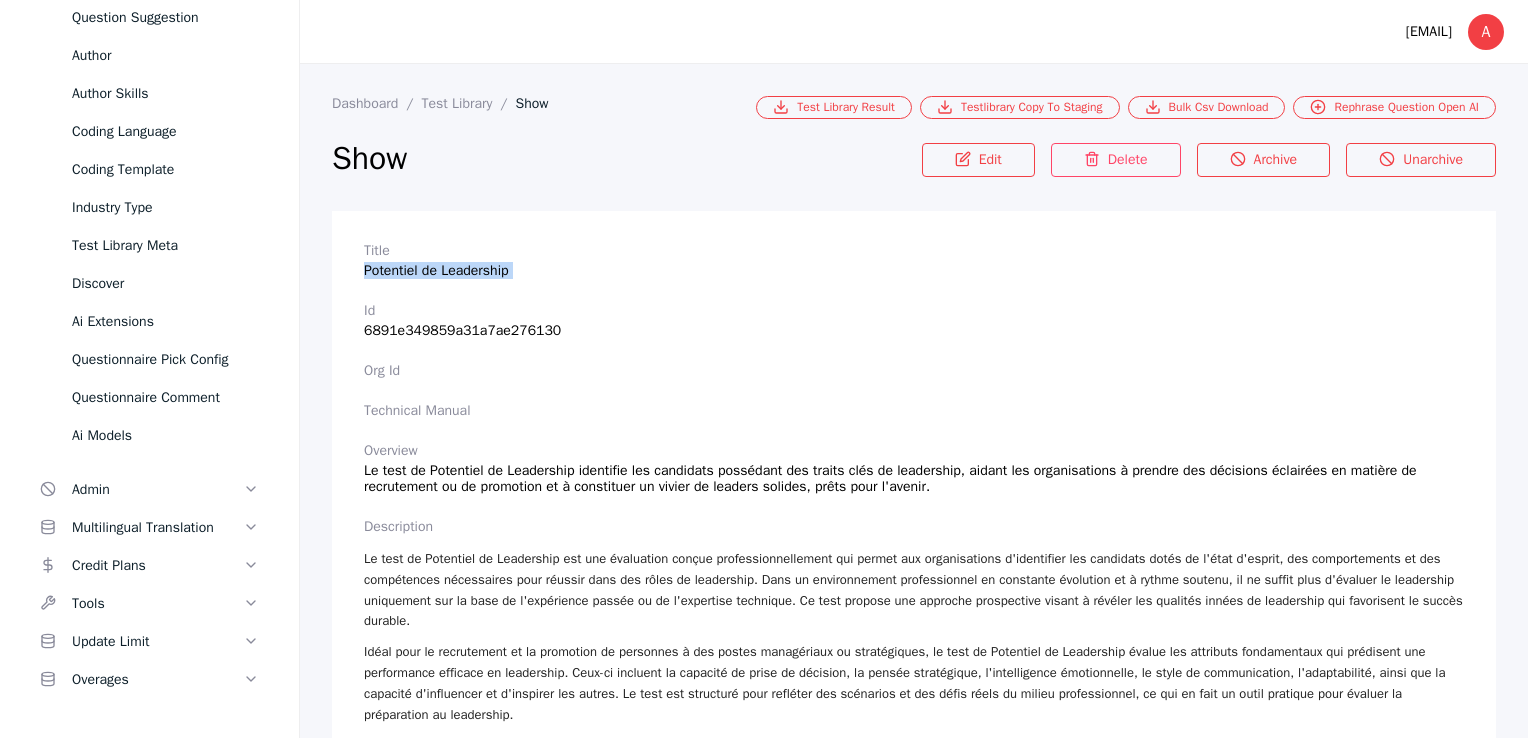 scroll, scrollTop: 304, scrollLeft: 0, axis: vertical 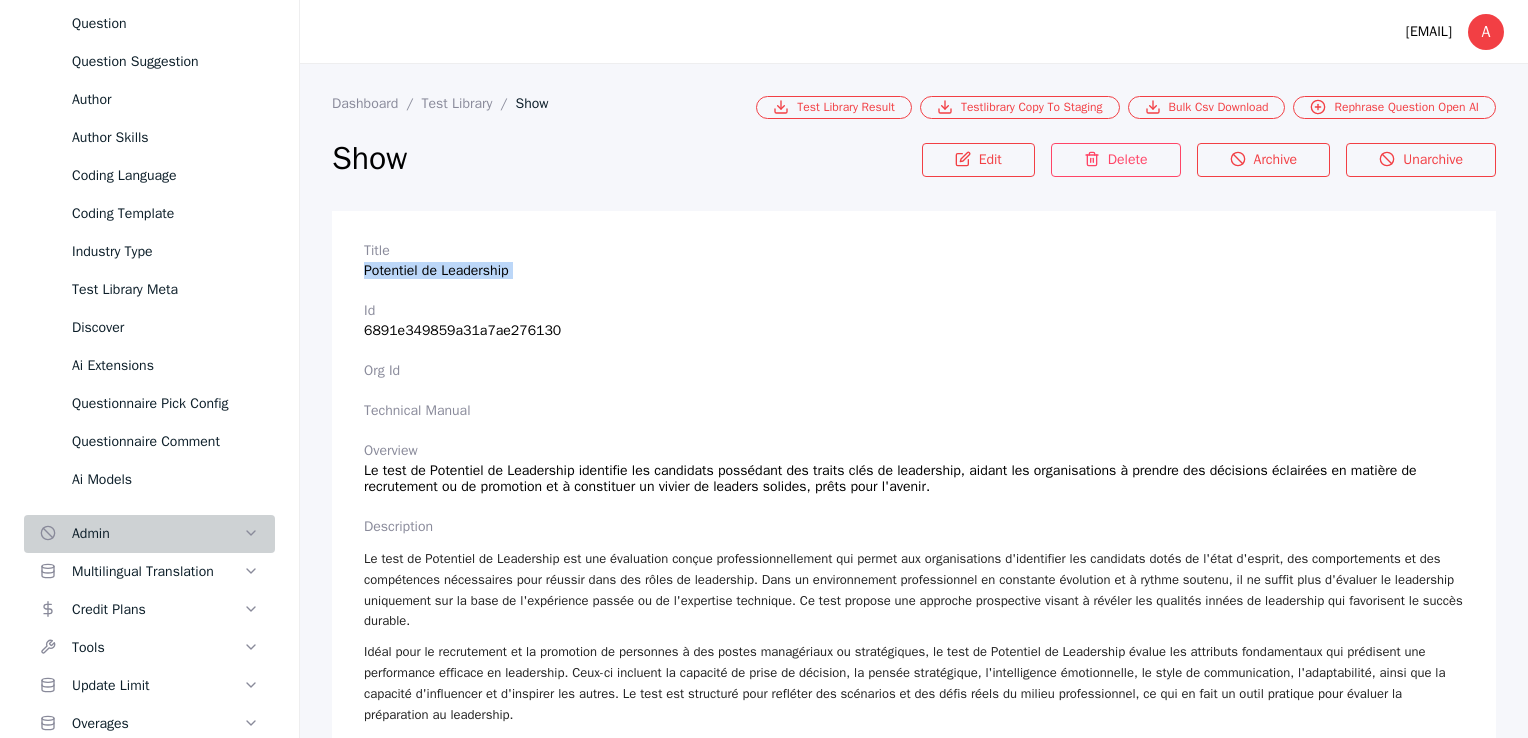 click on "Admin" at bounding box center [157, 534] 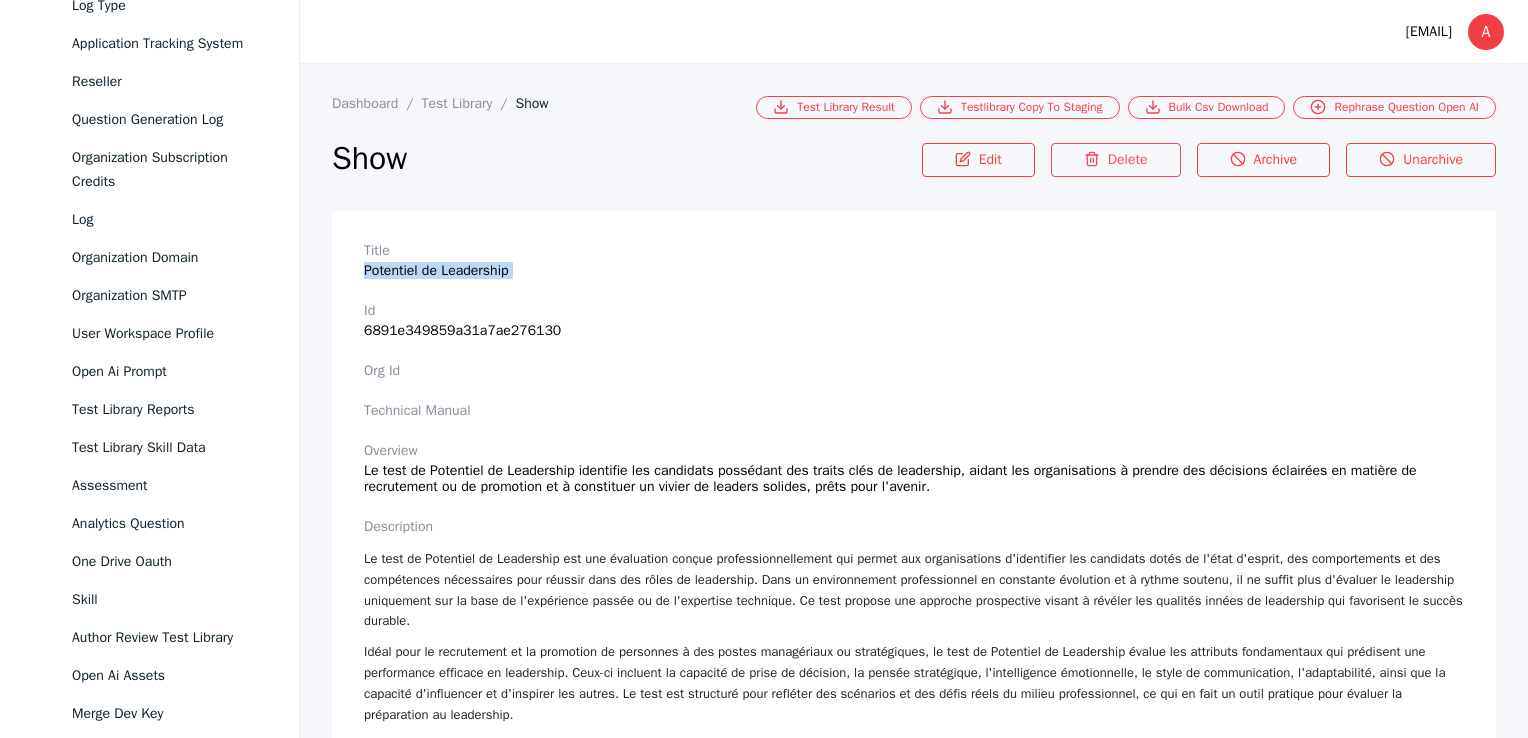 scroll, scrollTop: 1292, scrollLeft: 0, axis: vertical 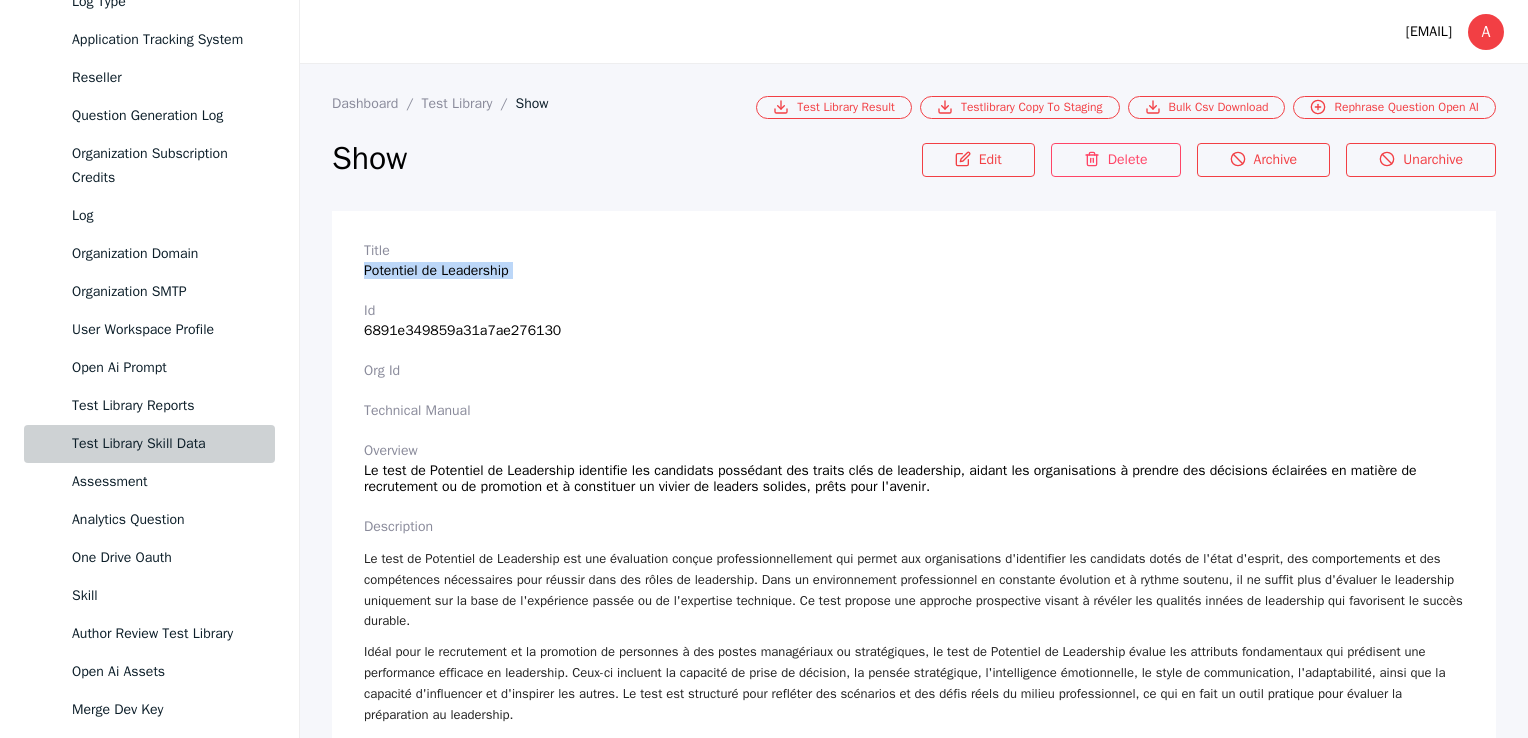 click on "Test Library Skill Data" at bounding box center (149, 444) 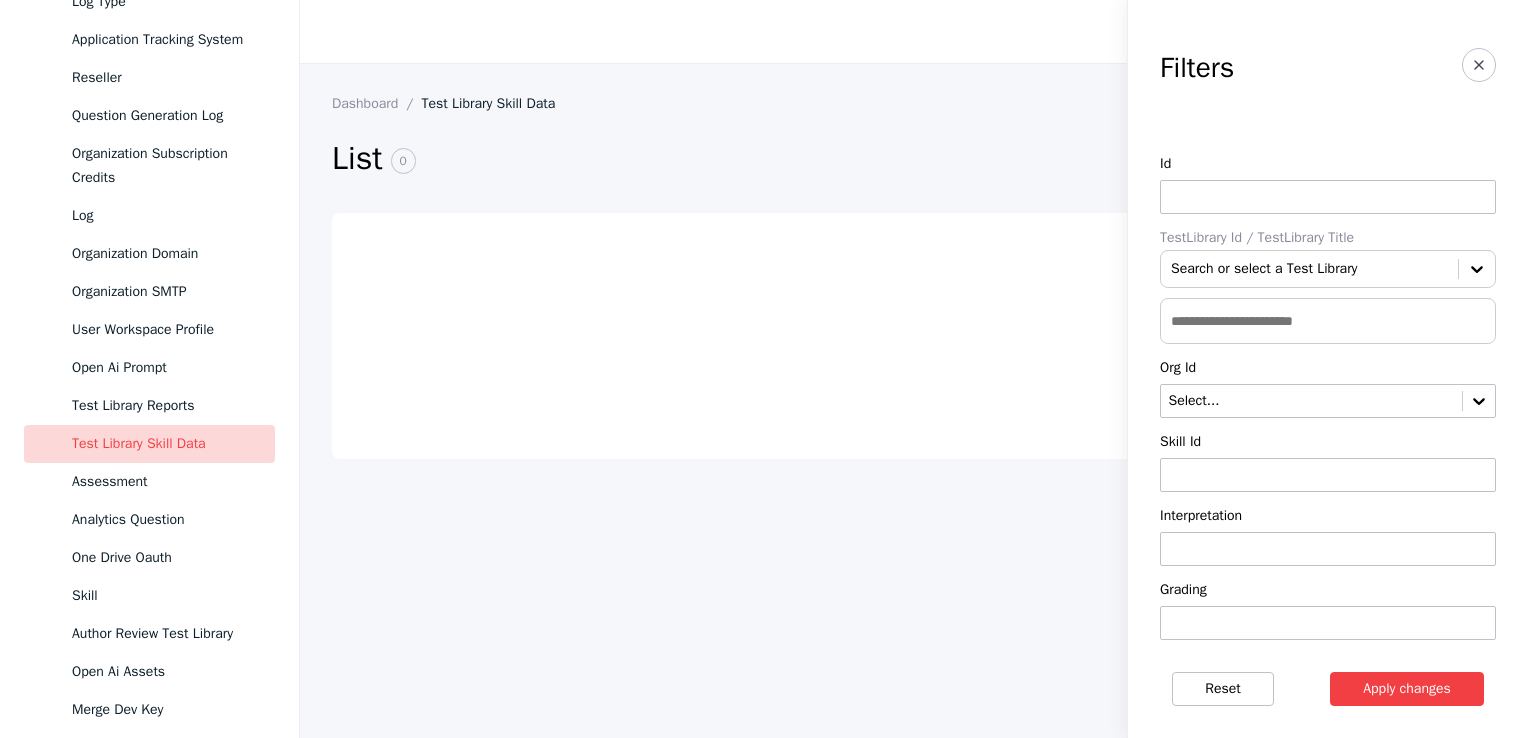 click on "Test Library Skill Data" at bounding box center [149, 444] 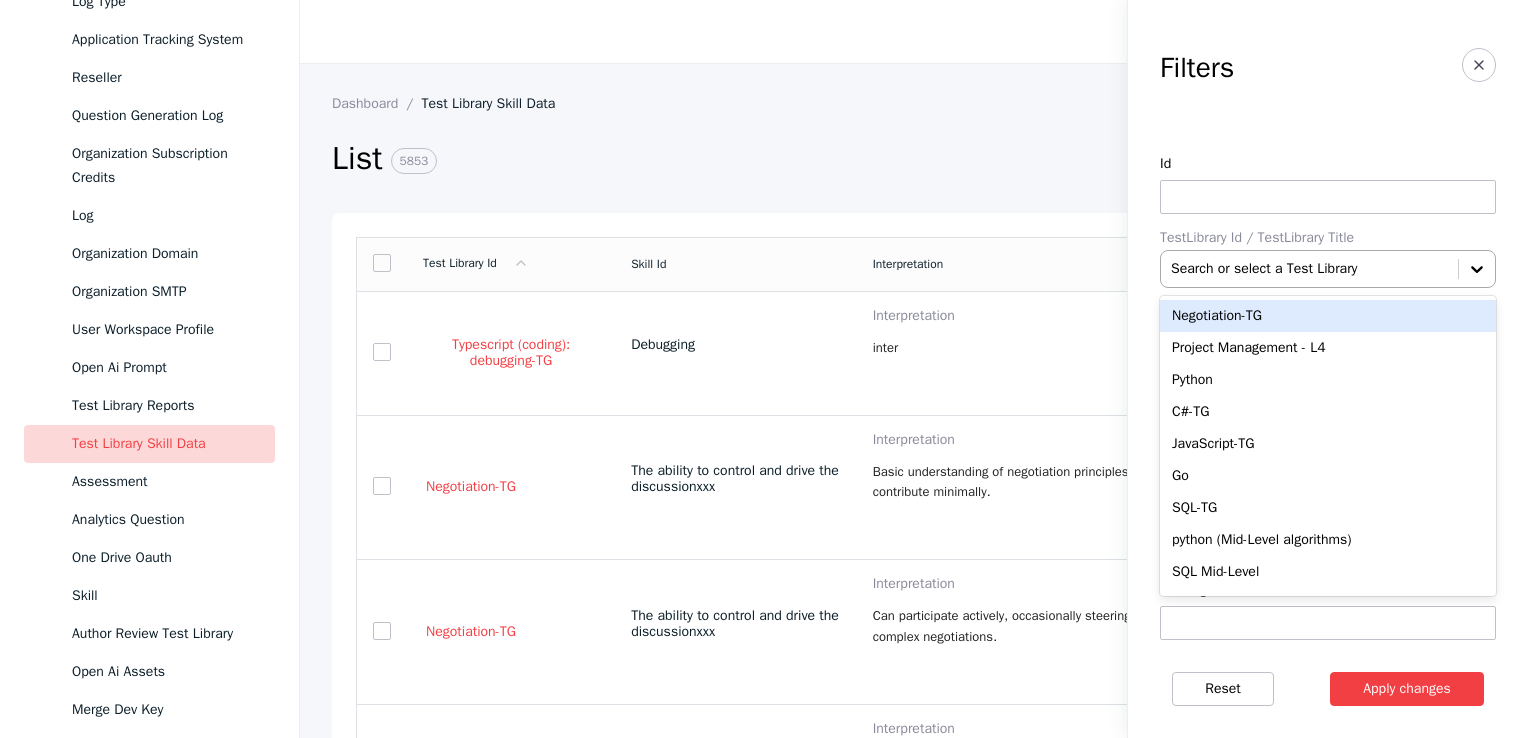 click at bounding box center [1309, 269] 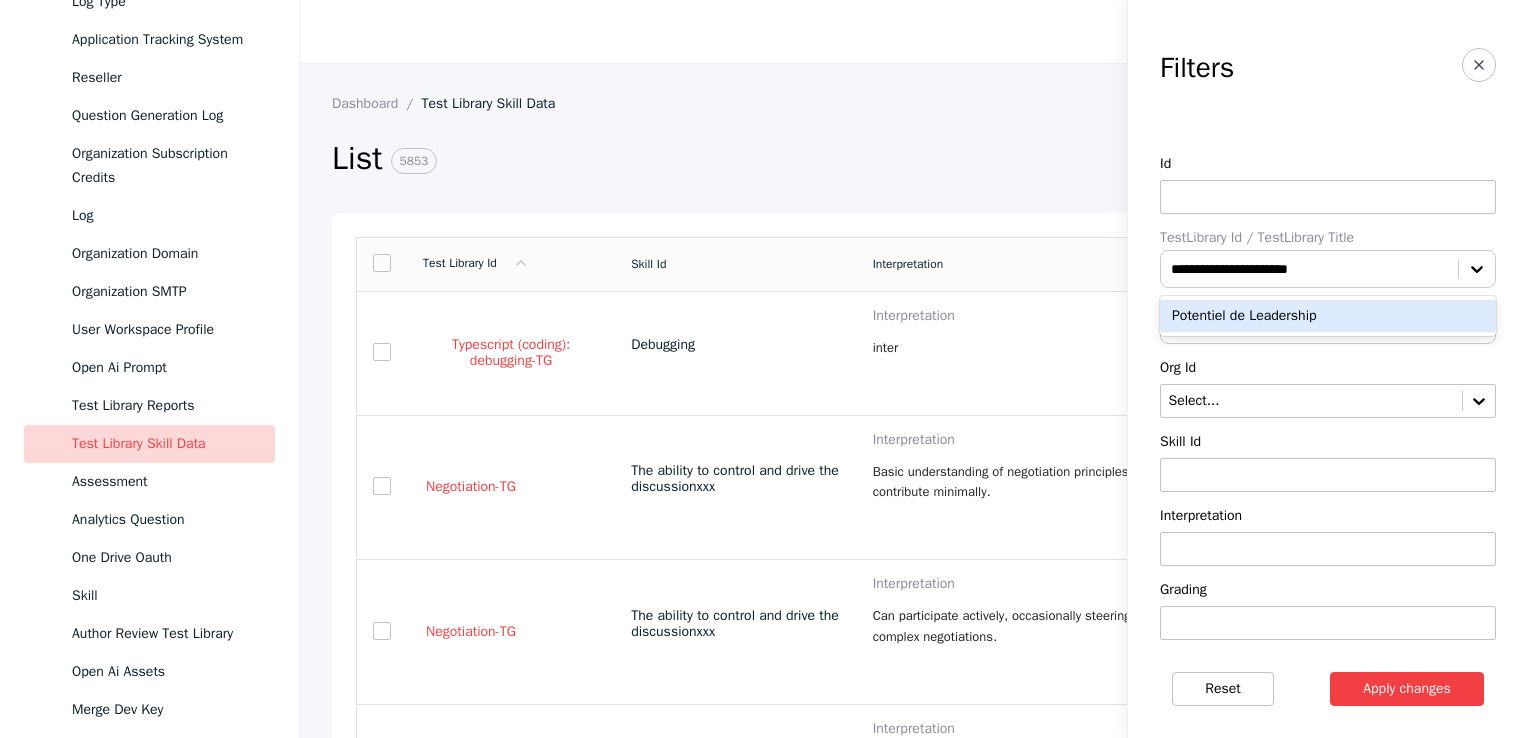 click on "Potentiel de Leadership" at bounding box center (1328, 316) 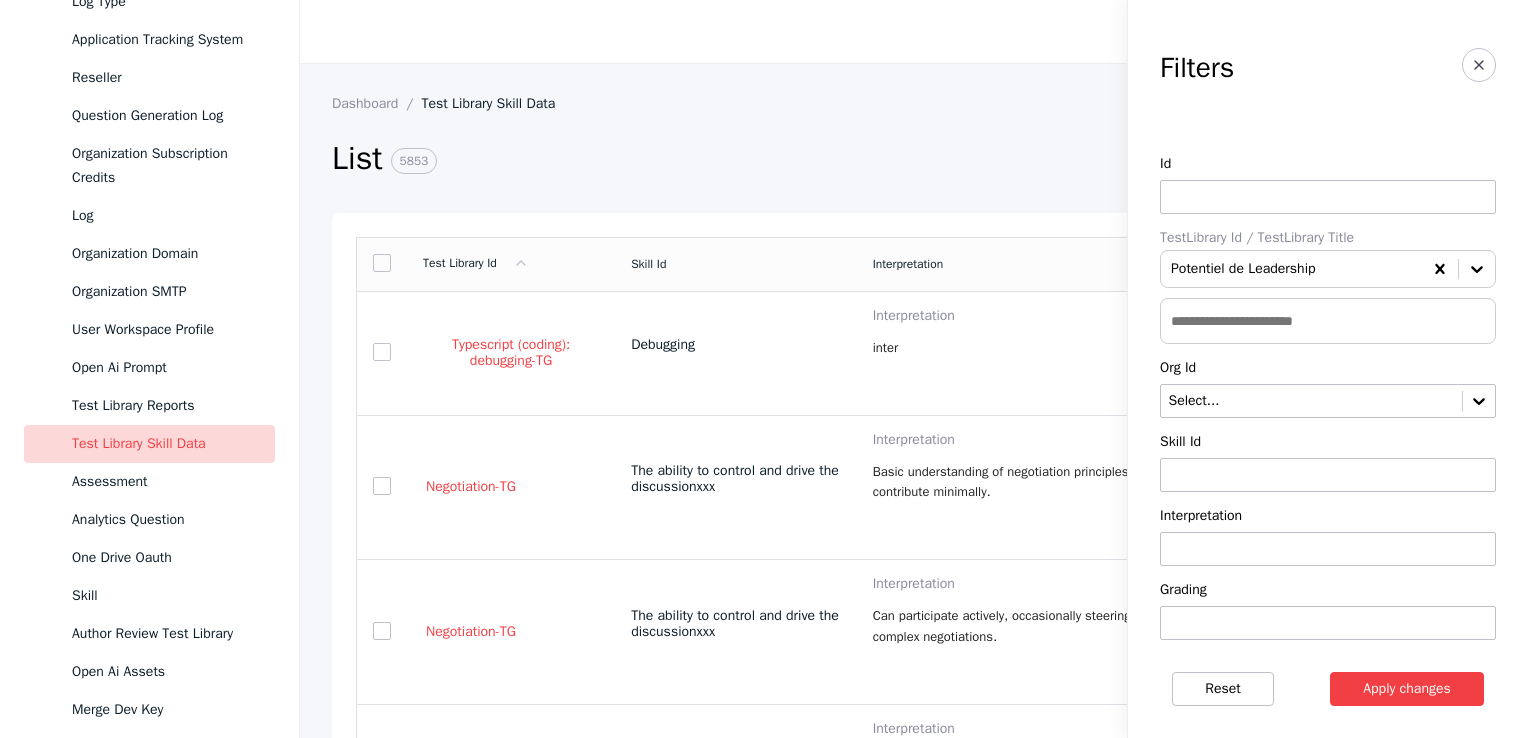 click on "Apply changes" at bounding box center [1407, 689] 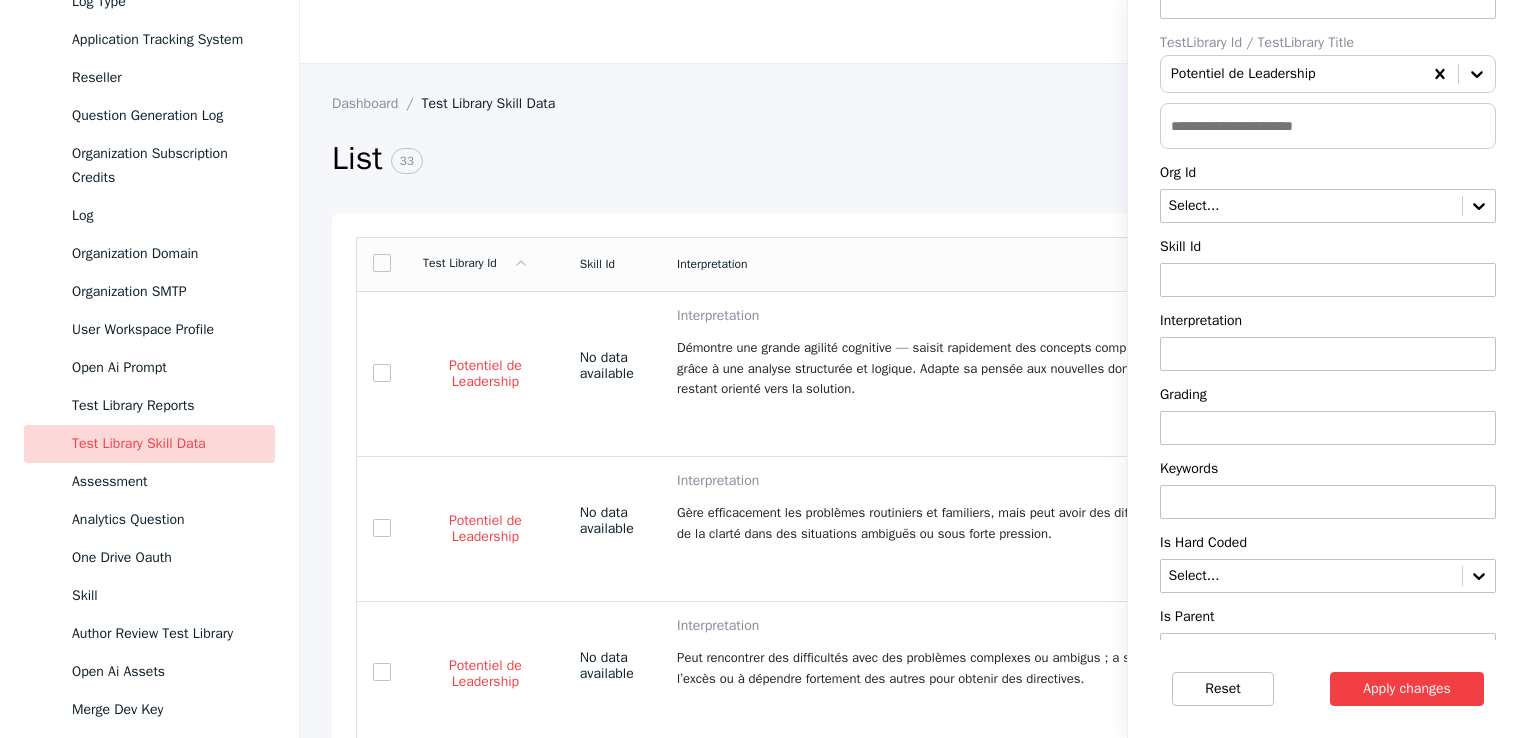 scroll, scrollTop: 289, scrollLeft: 0, axis: vertical 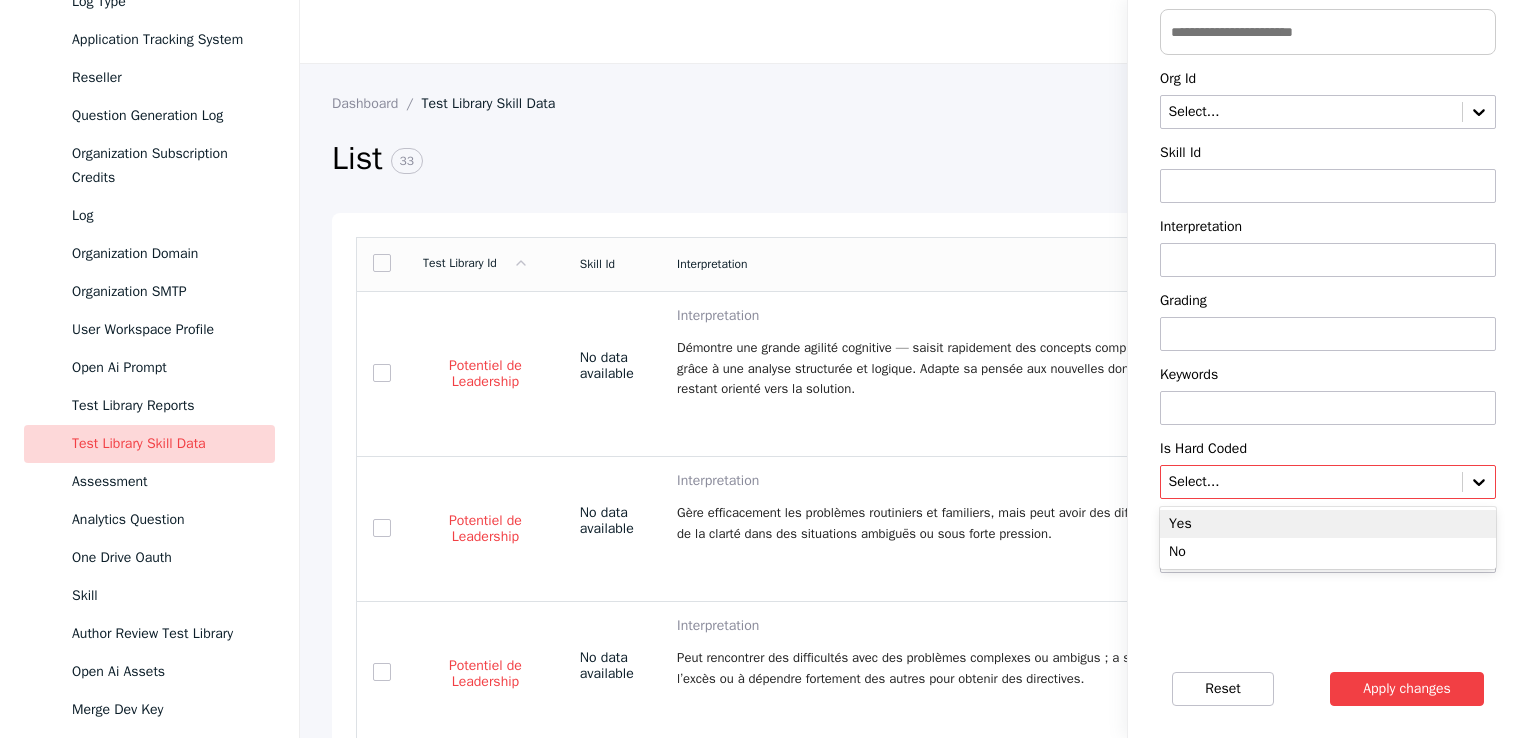 click at bounding box center [1311, 482] 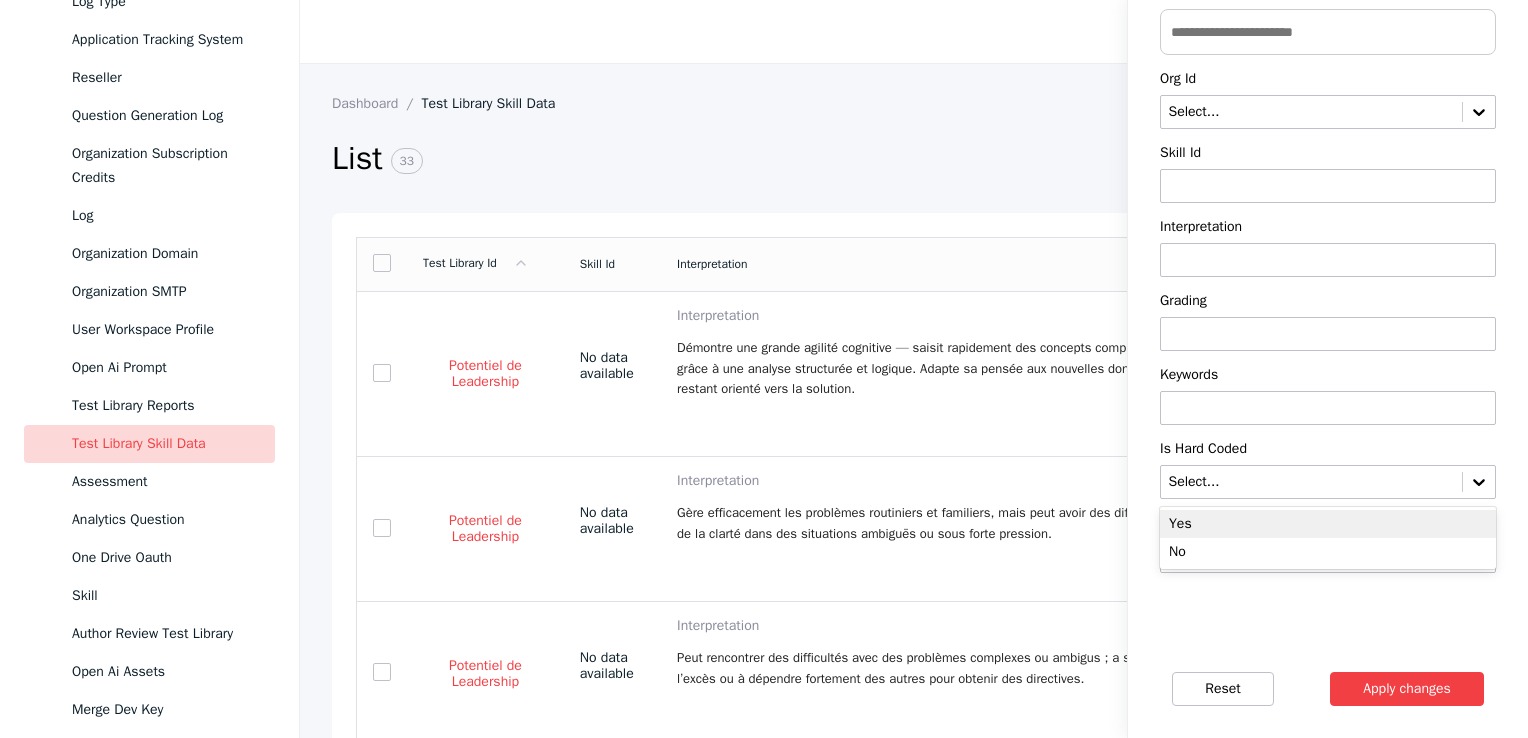 click on "Yes" at bounding box center (1328, 524) 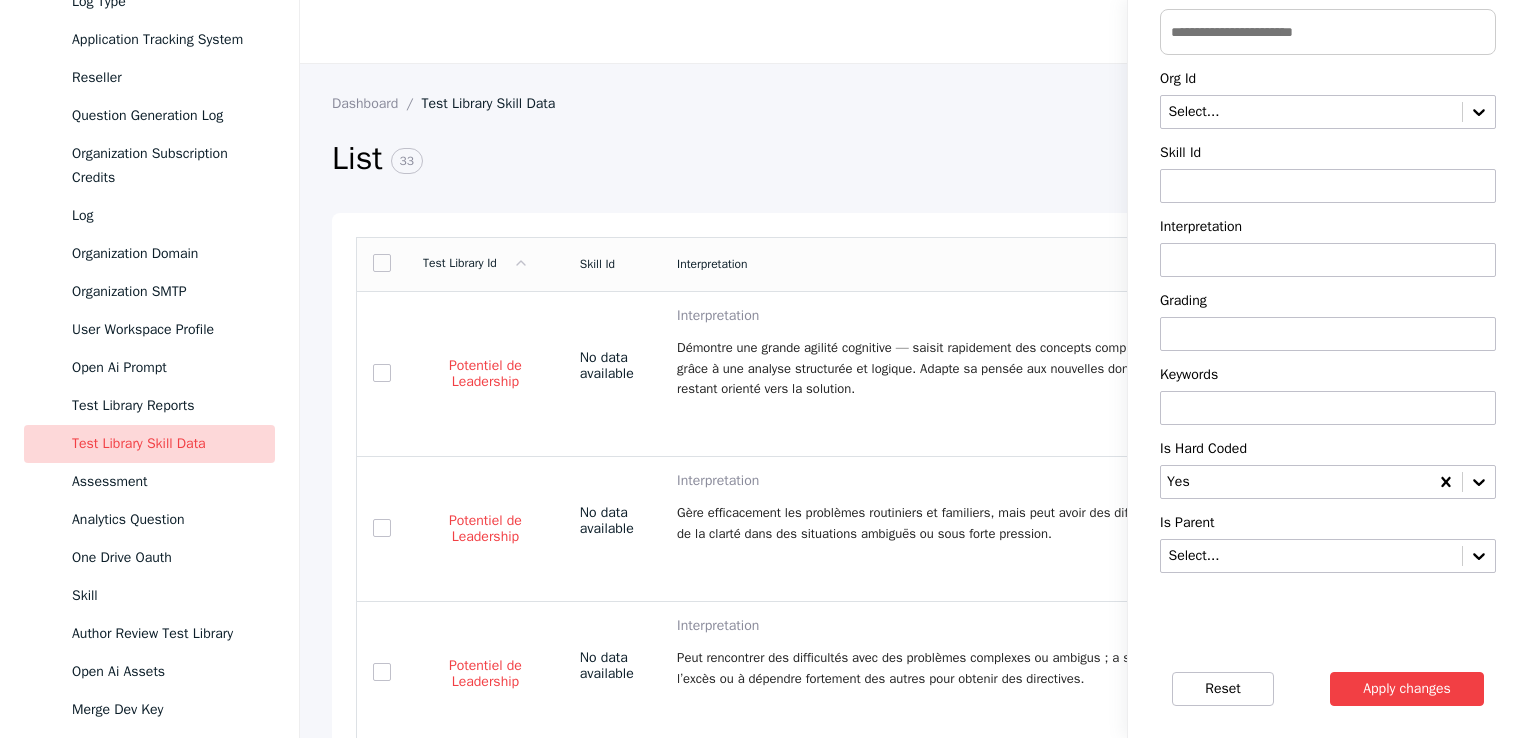 click on "Apply changes" at bounding box center [1407, 689] 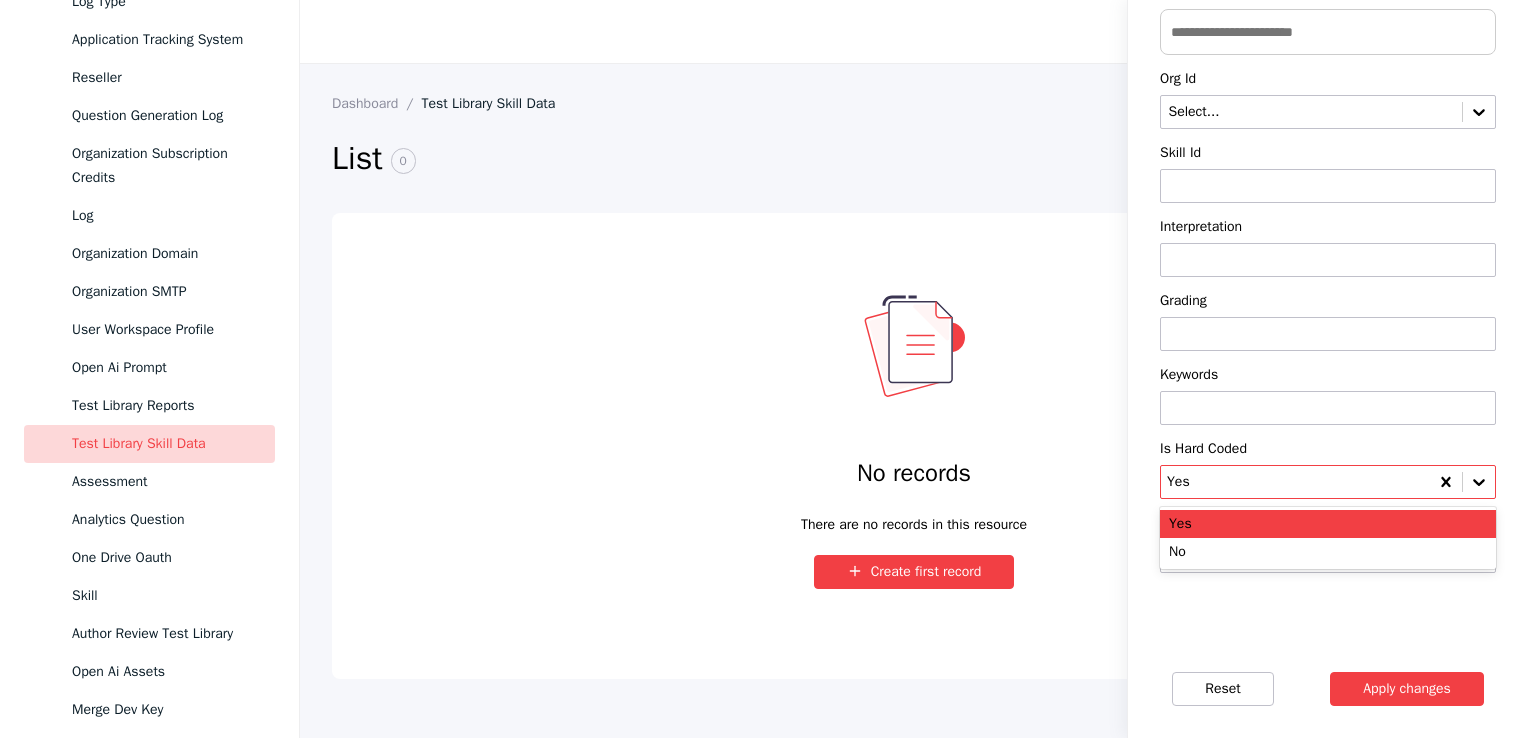 click at bounding box center [1295, 482] 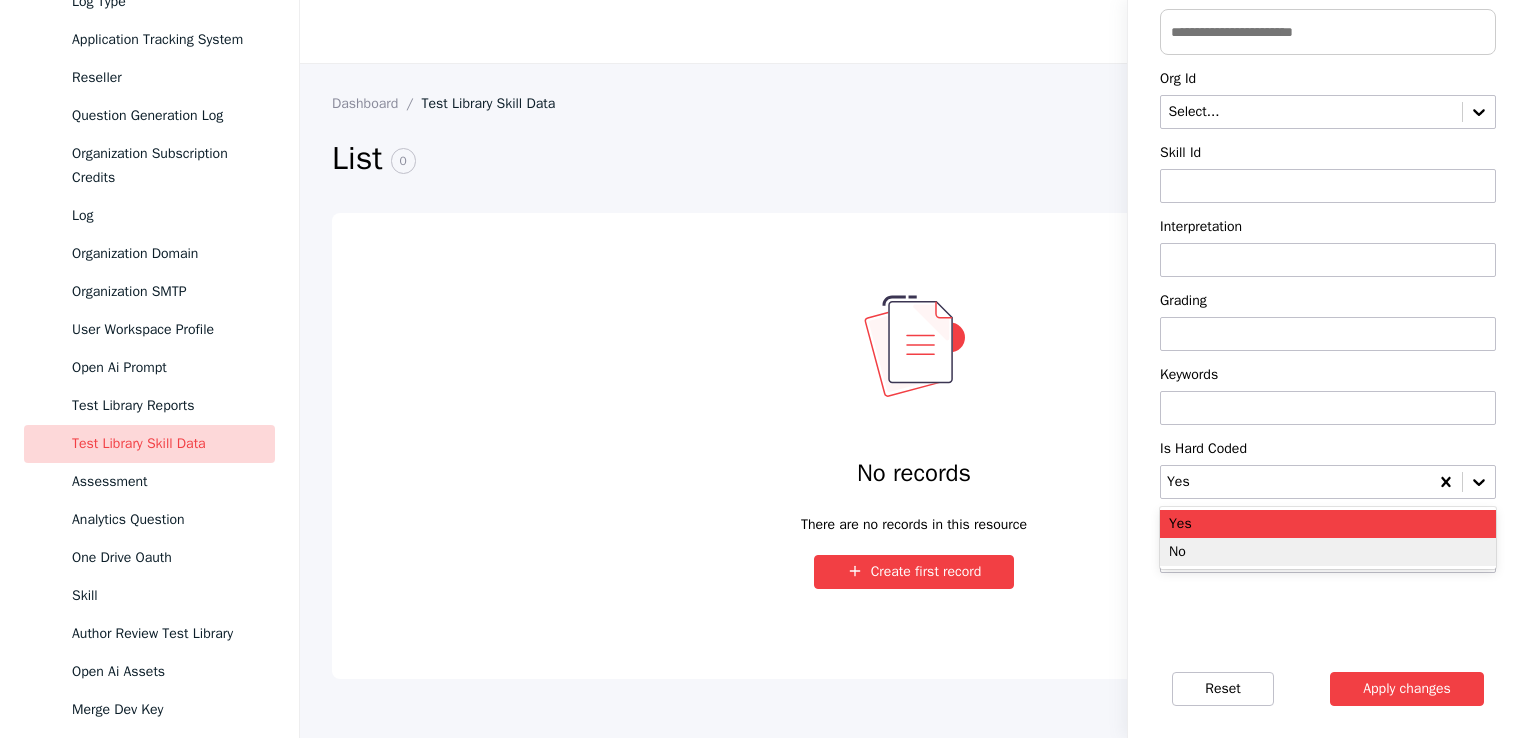 click on "No" at bounding box center [1328, 552] 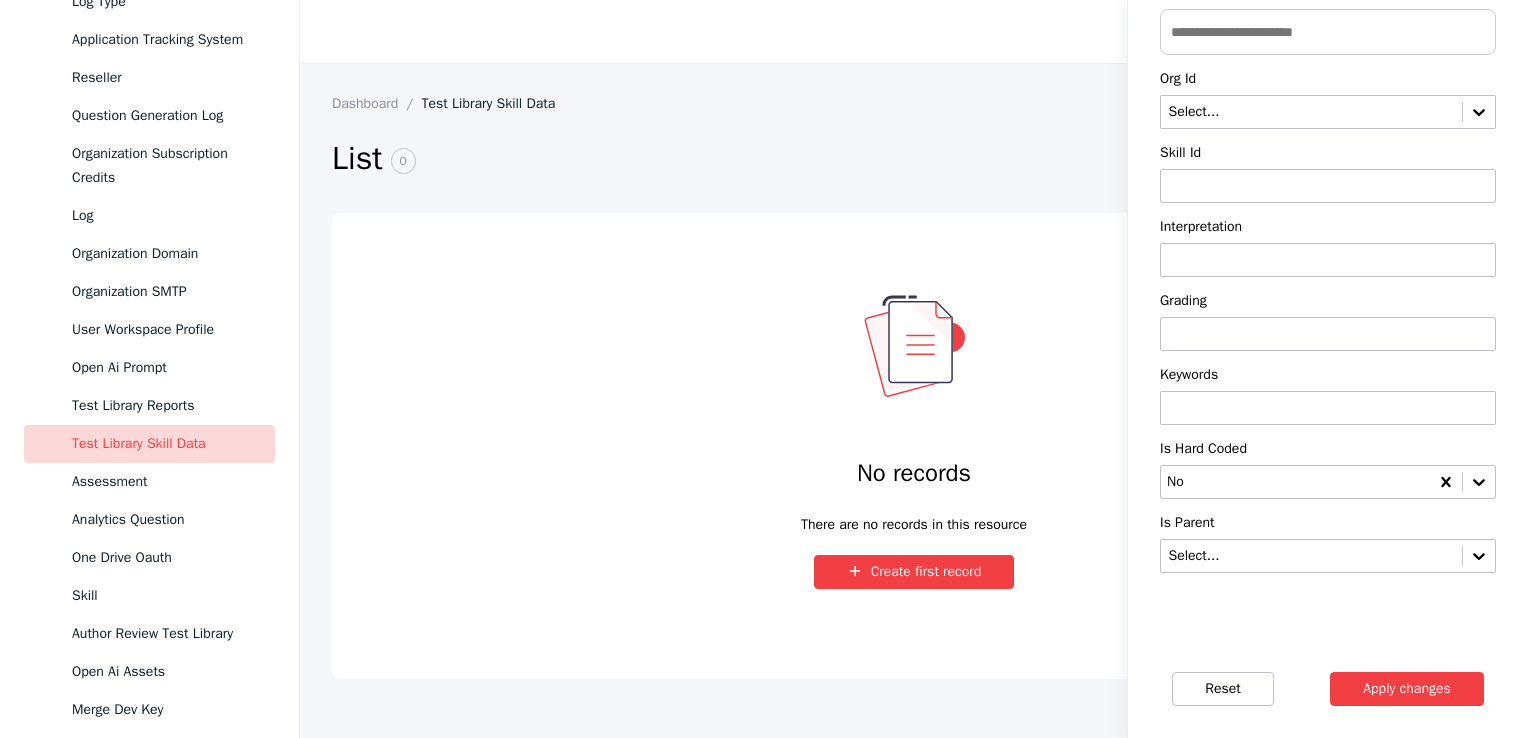 click on "Apply changes" at bounding box center (1407, 689) 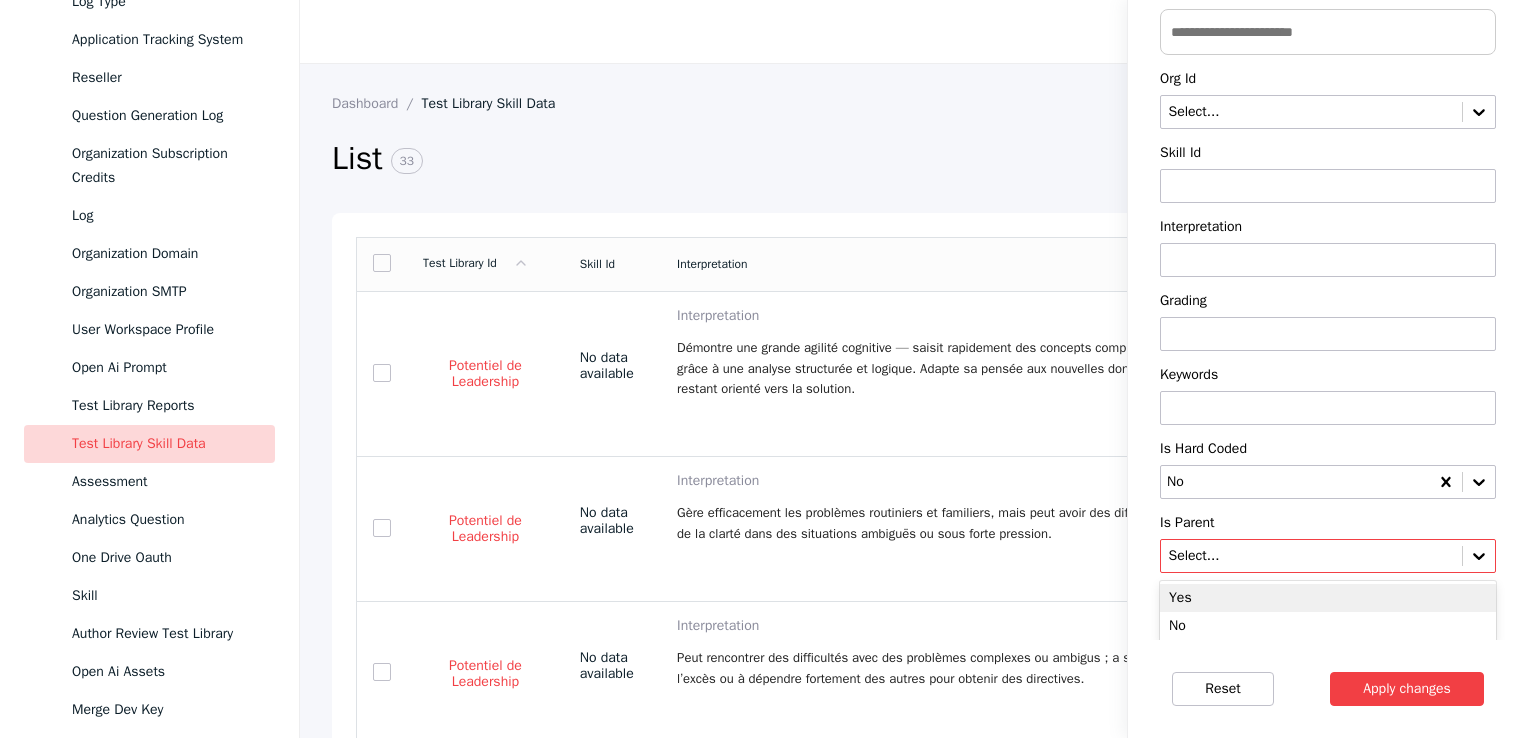 click at bounding box center (1311, 556) 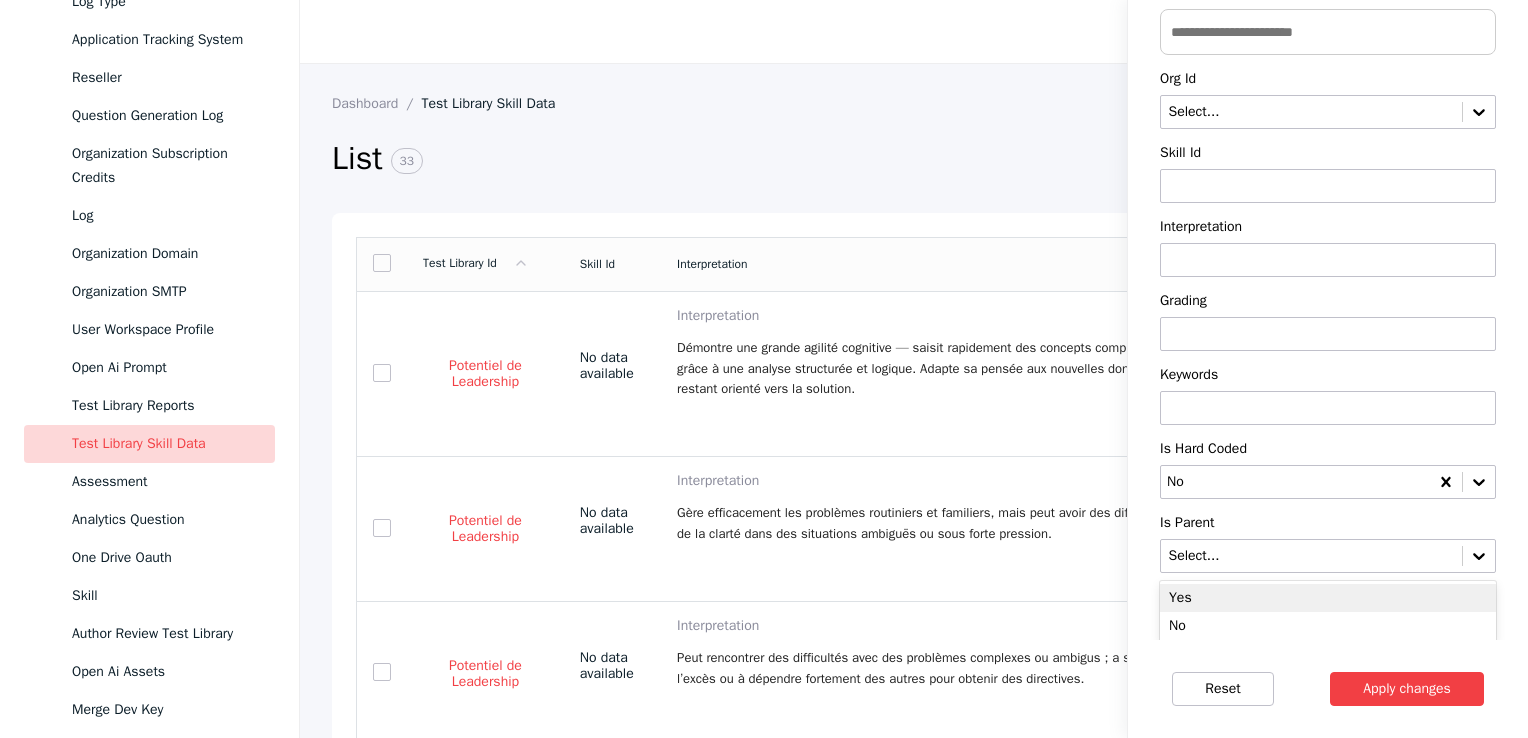 click on "Yes" at bounding box center (1328, 598) 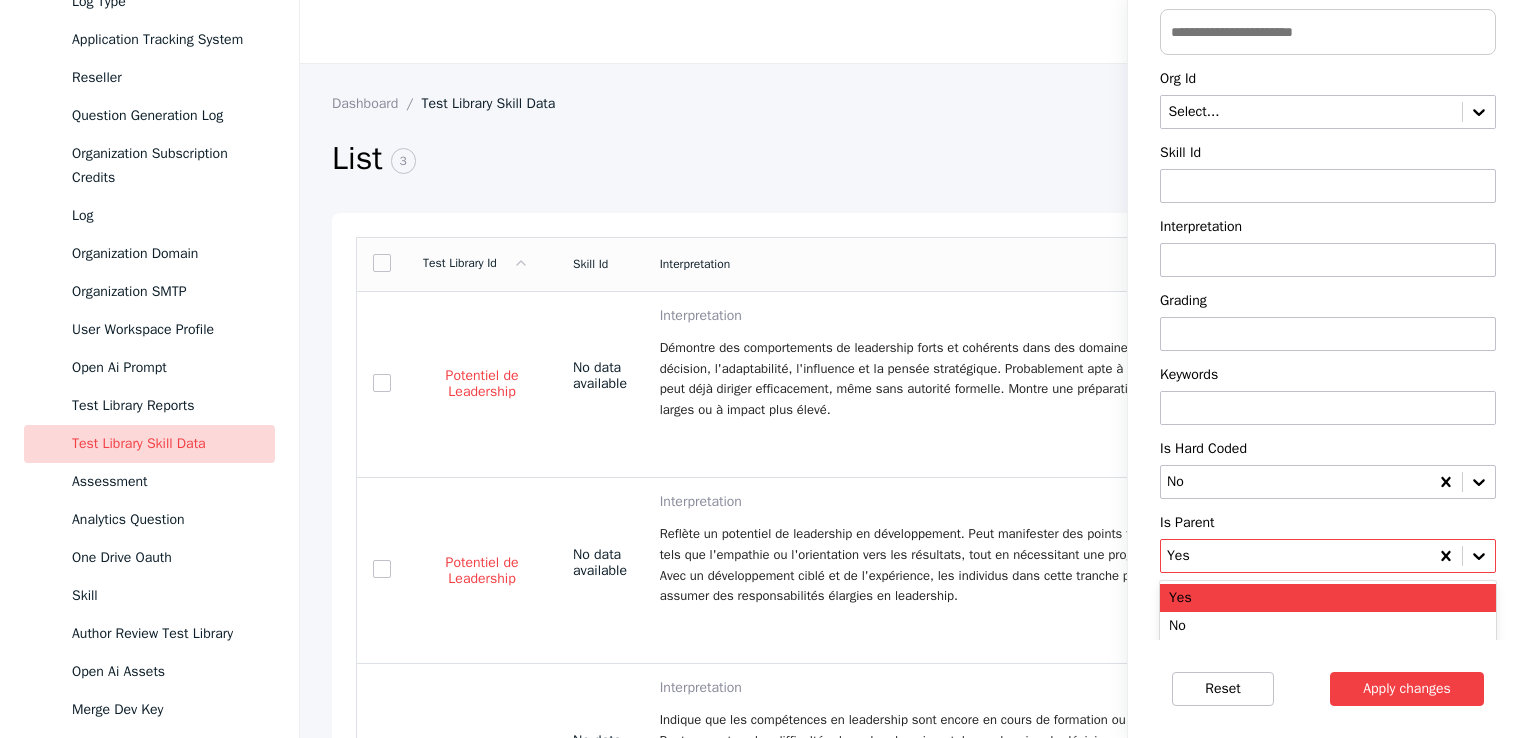 click at bounding box center [1295, 556] 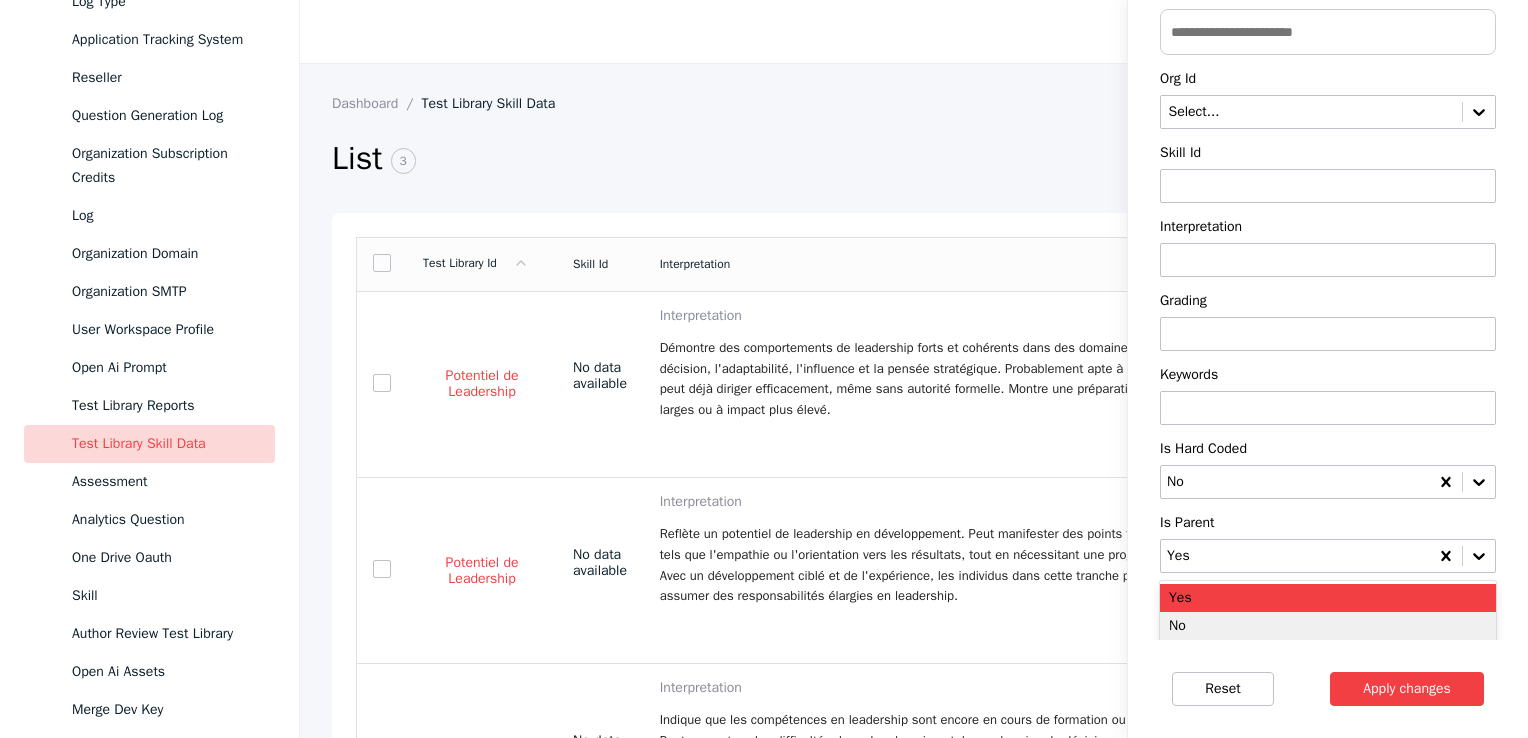 click on "No" at bounding box center [1328, 626] 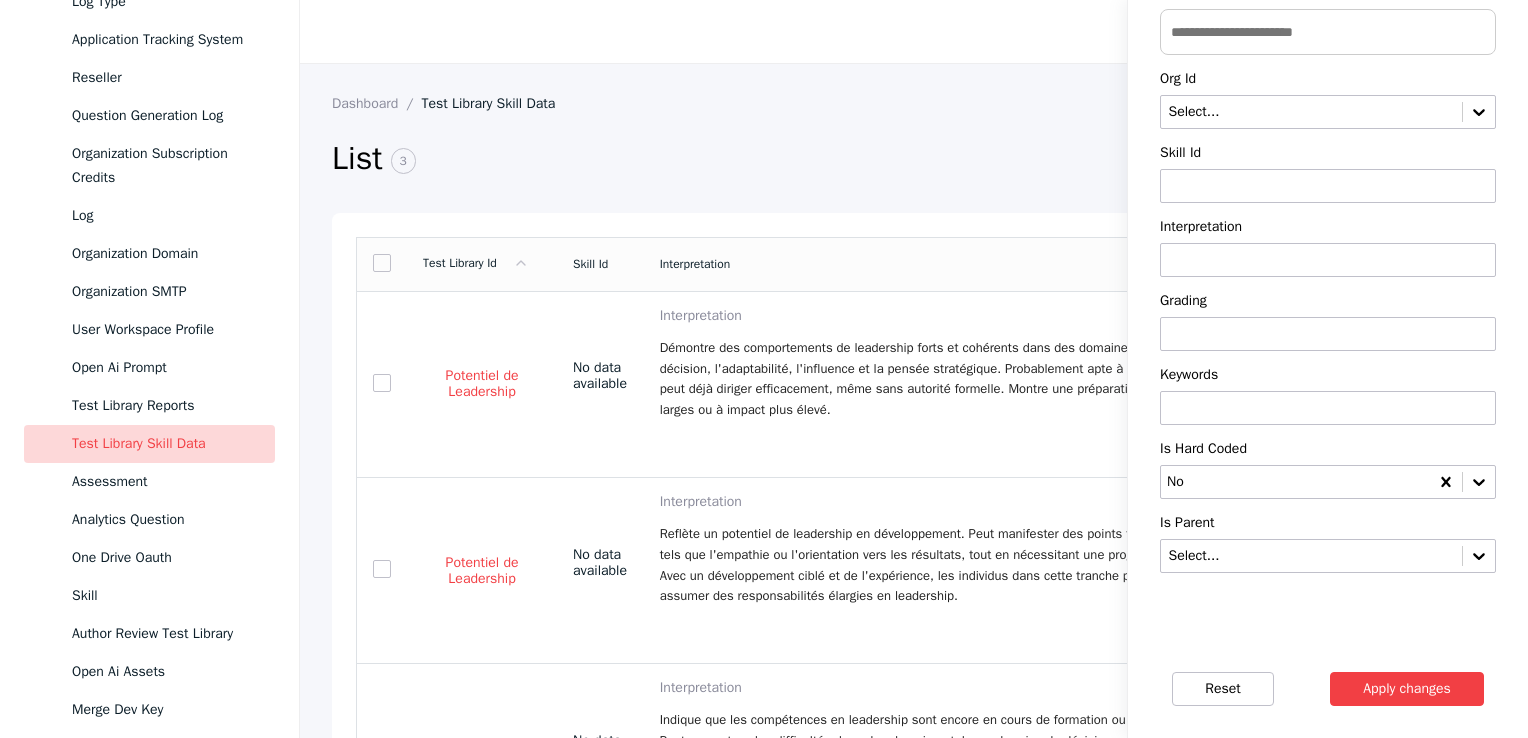click on "Apply changes" at bounding box center [1407, 689] 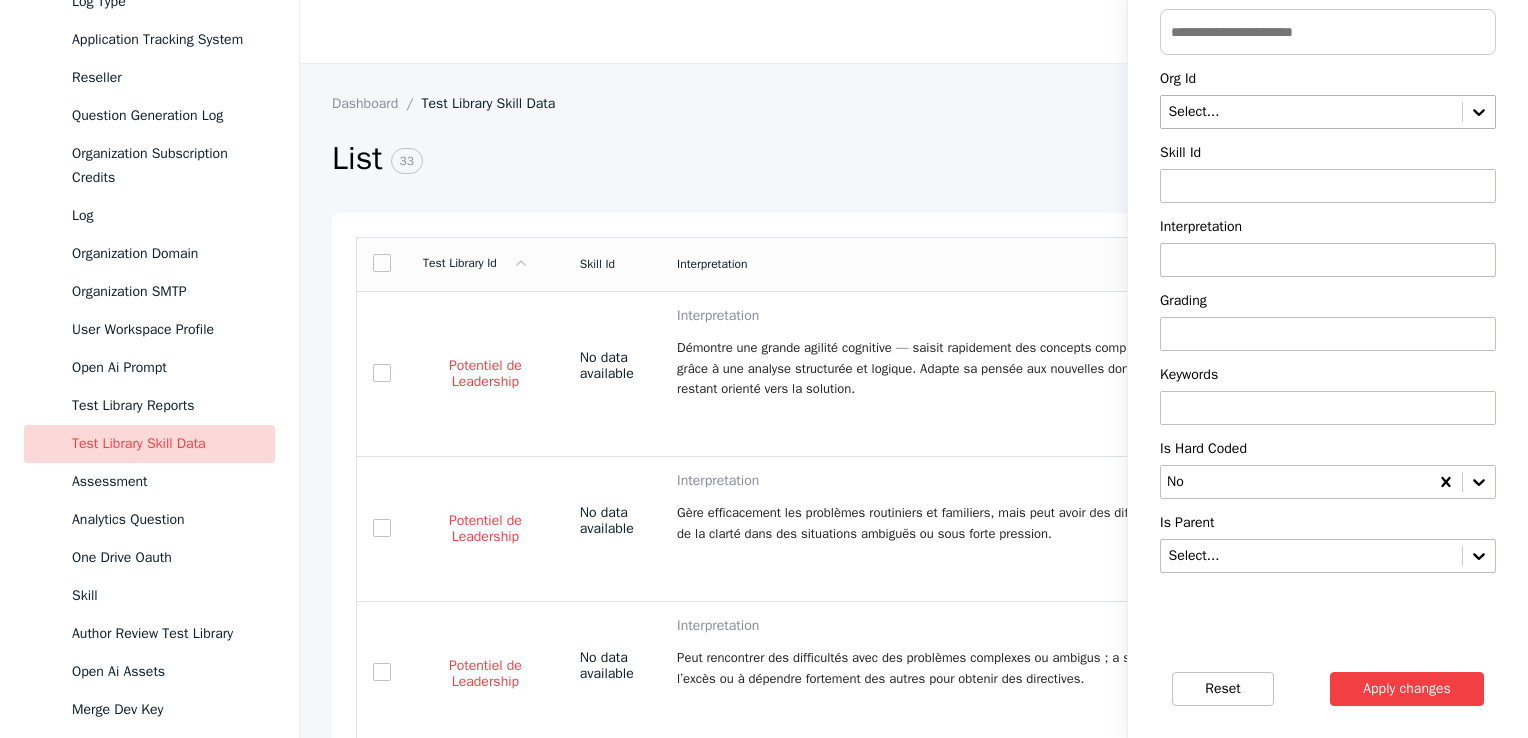 scroll, scrollTop: 0, scrollLeft: 0, axis: both 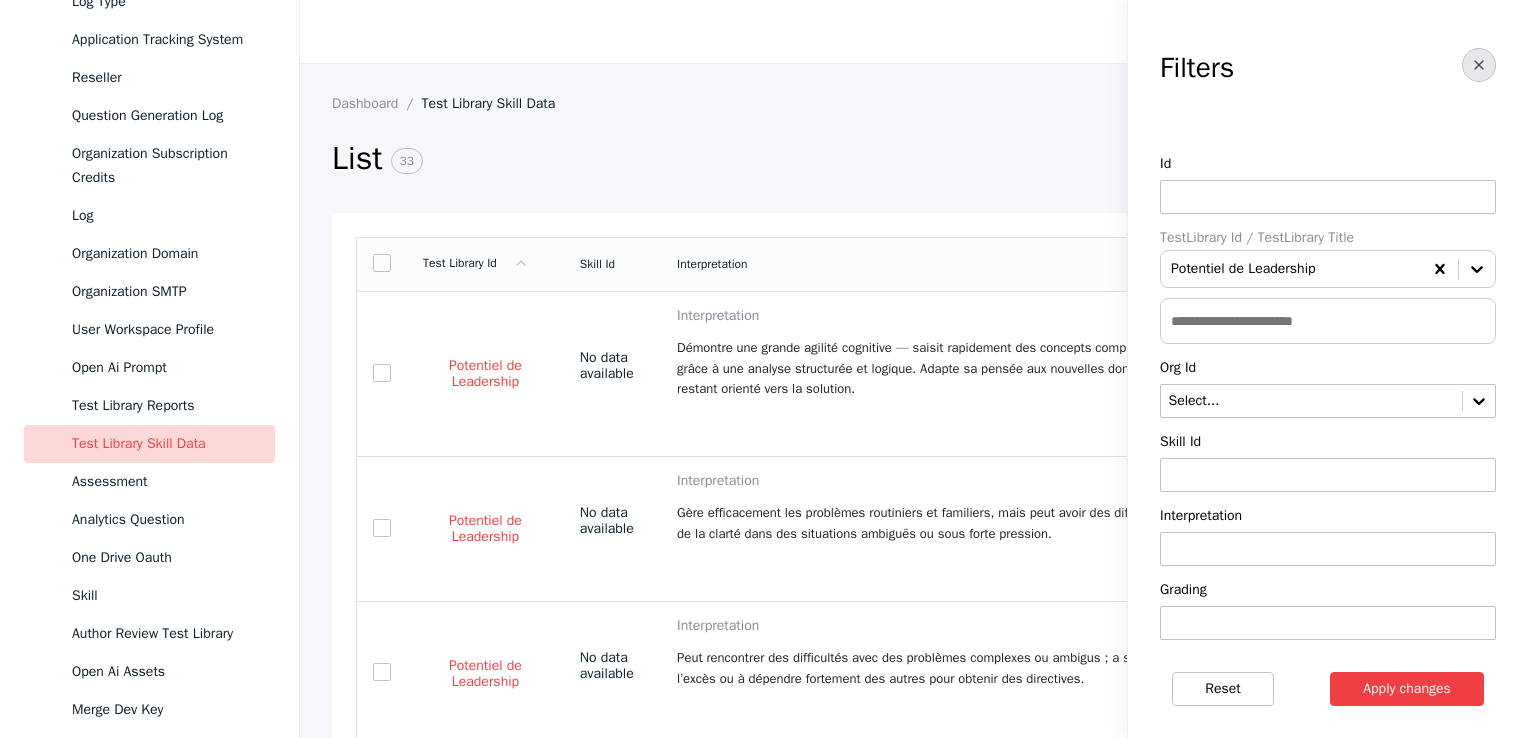 click 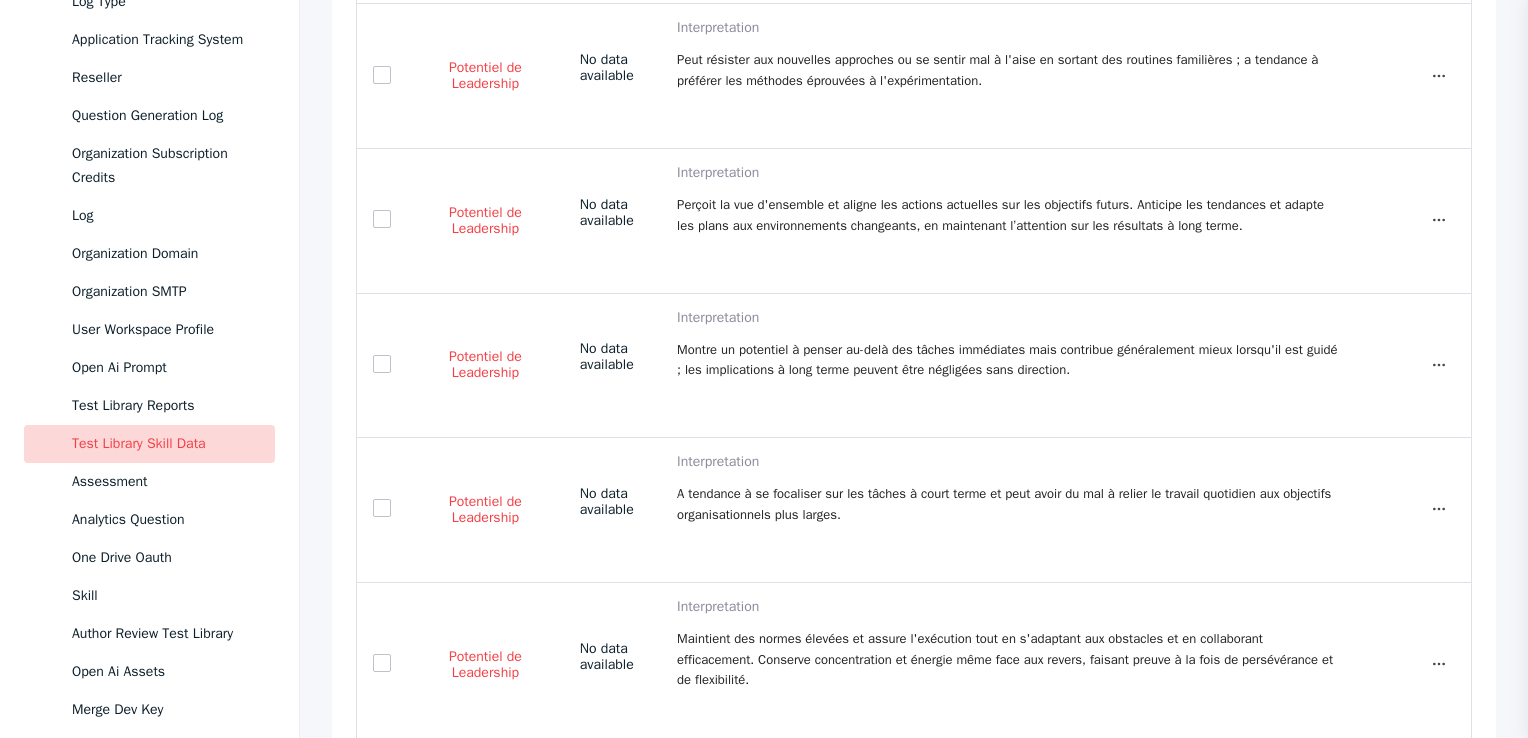 scroll, scrollTop: 1120, scrollLeft: 0, axis: vertical 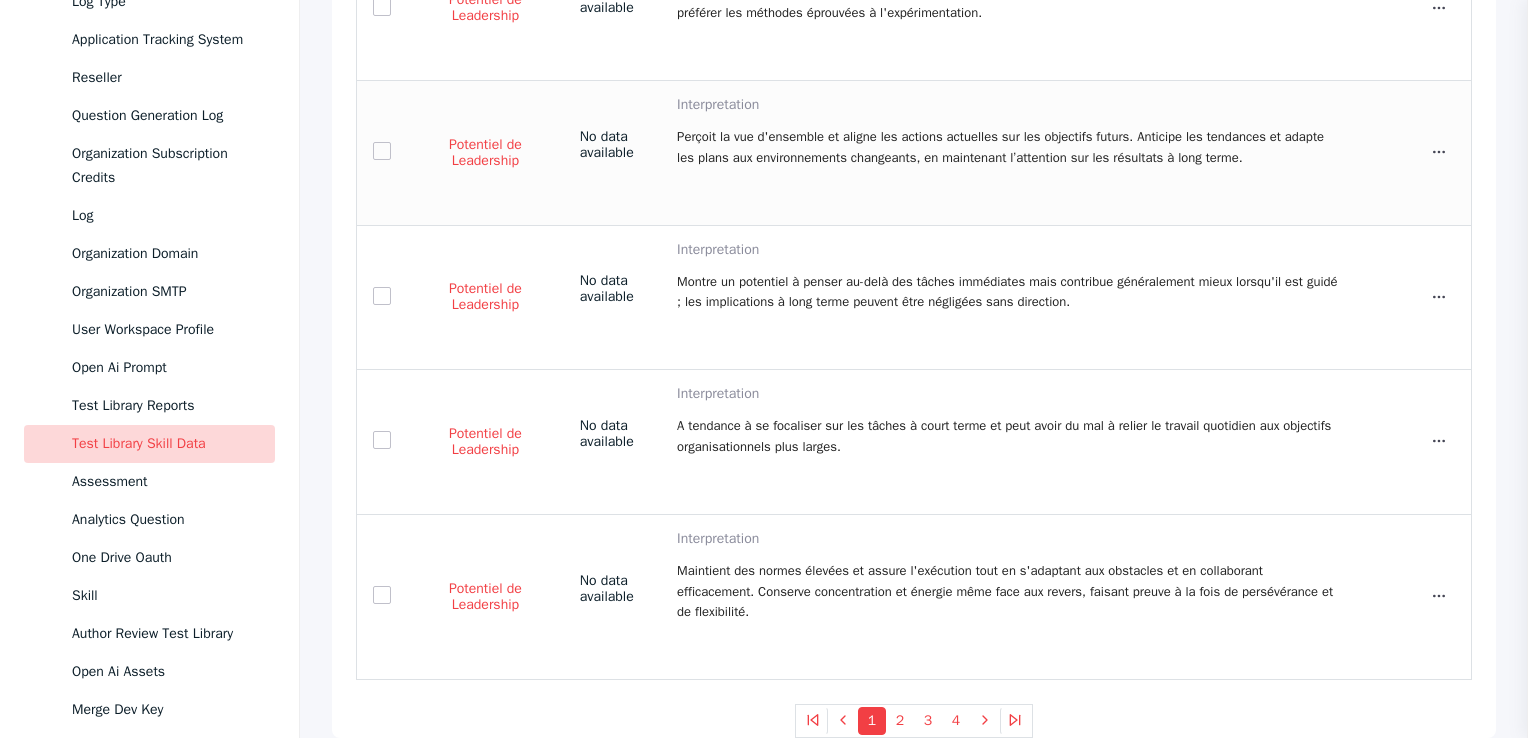 click on "No data available" at bounding box center [612, 152] 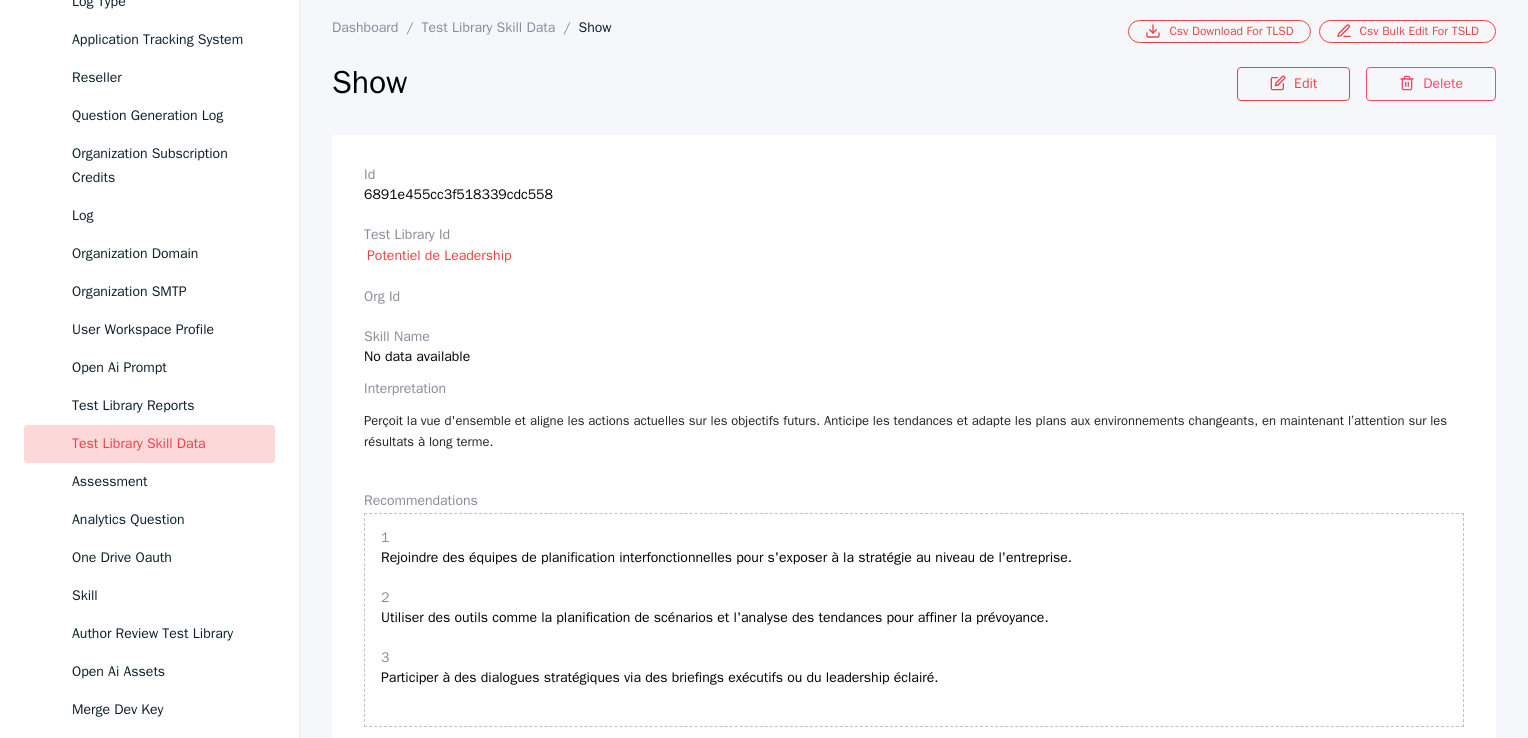scroll, scrollTop: 78, scrollLeft: 0, axis: vertical 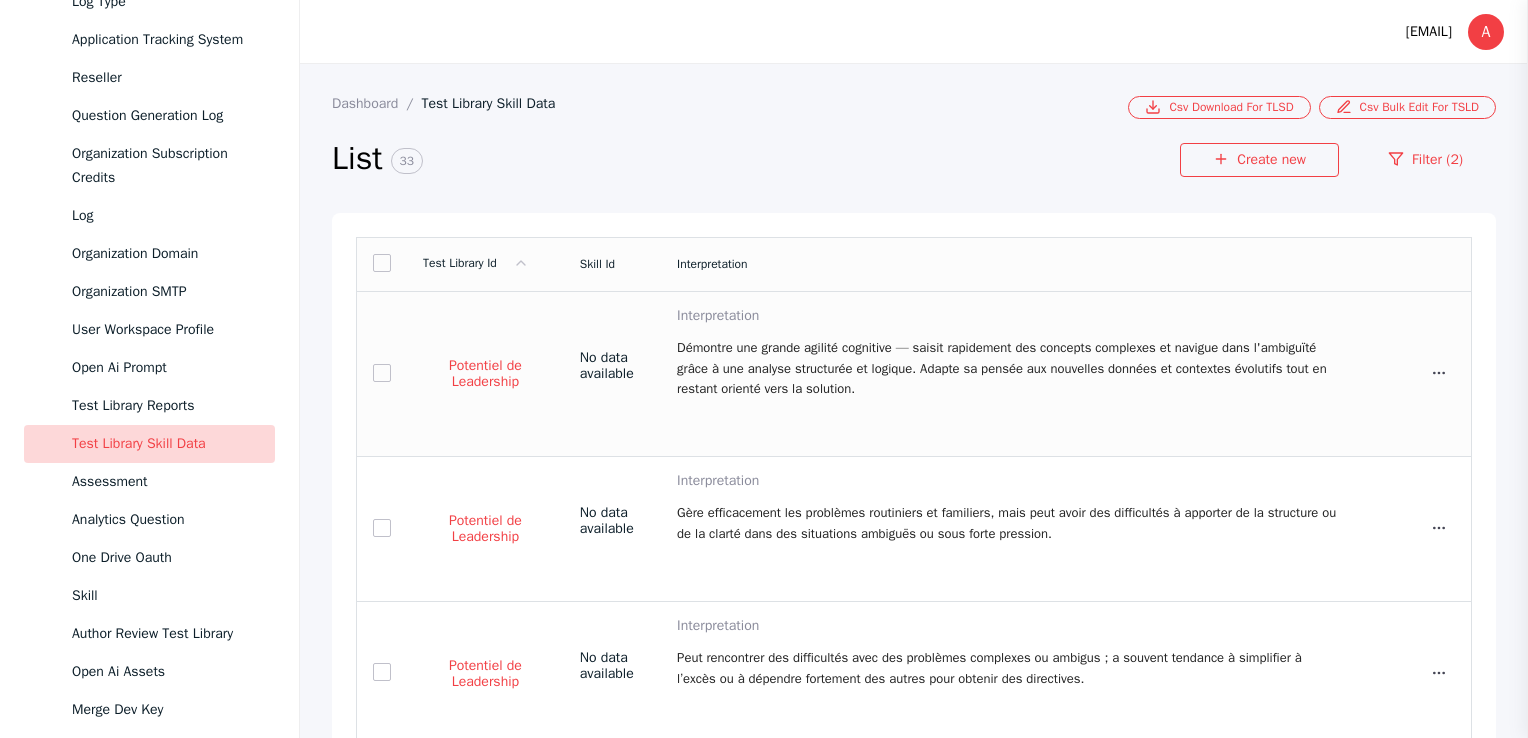 click on "Démontre une grande agilité cognitive — saisit rapidement des concepts complexes et navigue dans l'ambiguïté grâce à une analyse structurée et logique. Adapte sa pensée aux nouvelles données et contextes évolutifs tout en restant orienté vers la solution." at bounding box center (1010, 369) 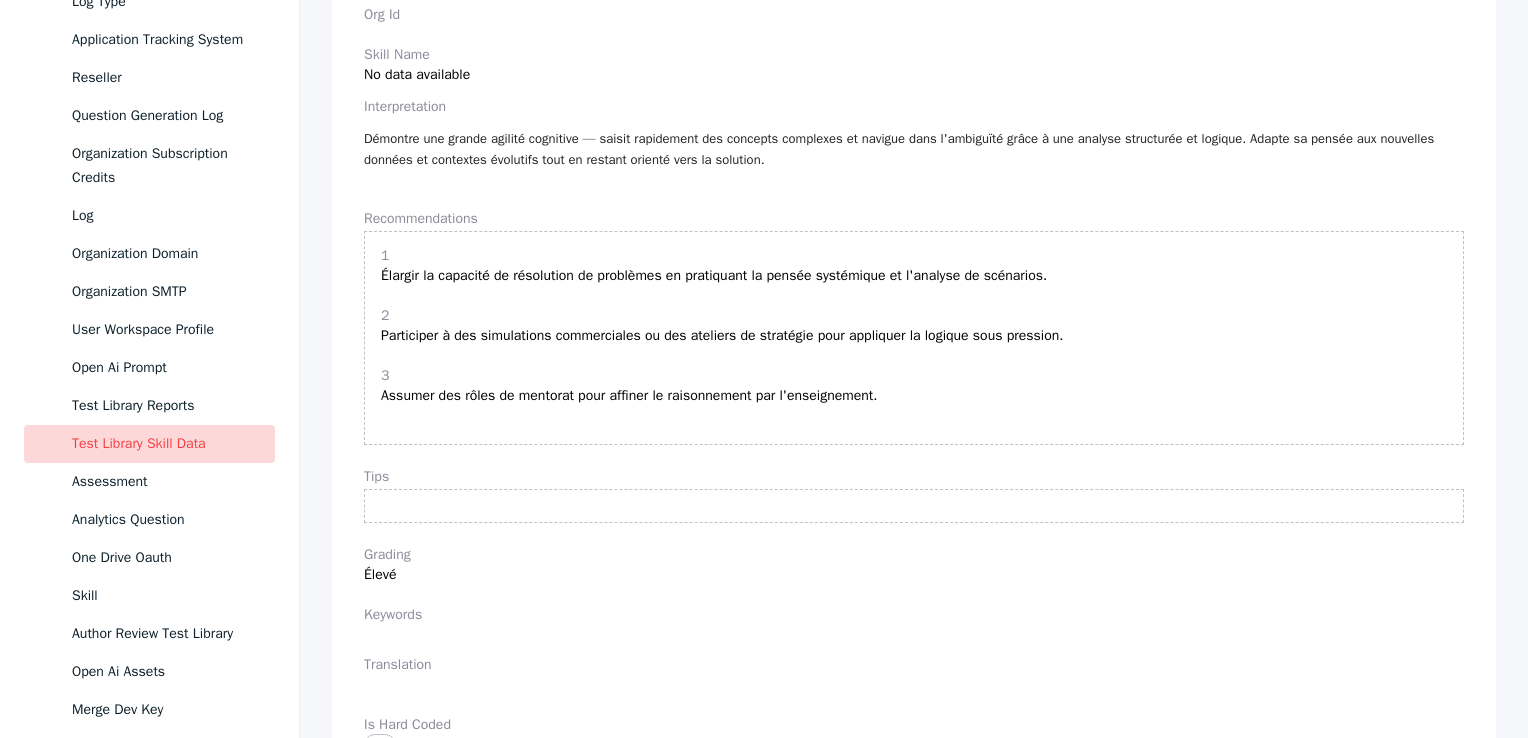 scroll, scrollTop: 0, scrollLeft: 0, axis: both 